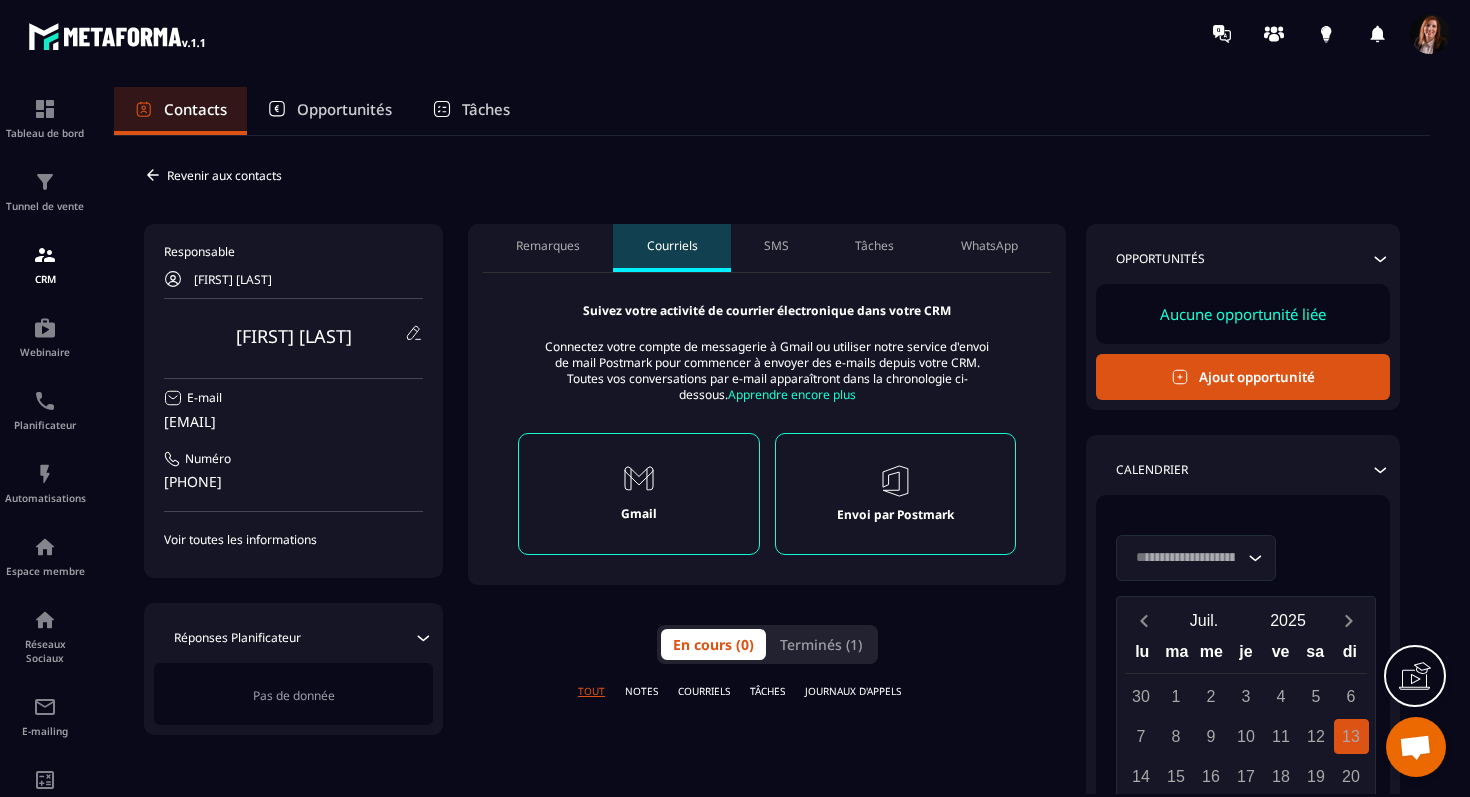 scroll, scrollTop: 0, scrollLeft: 0, axis: both 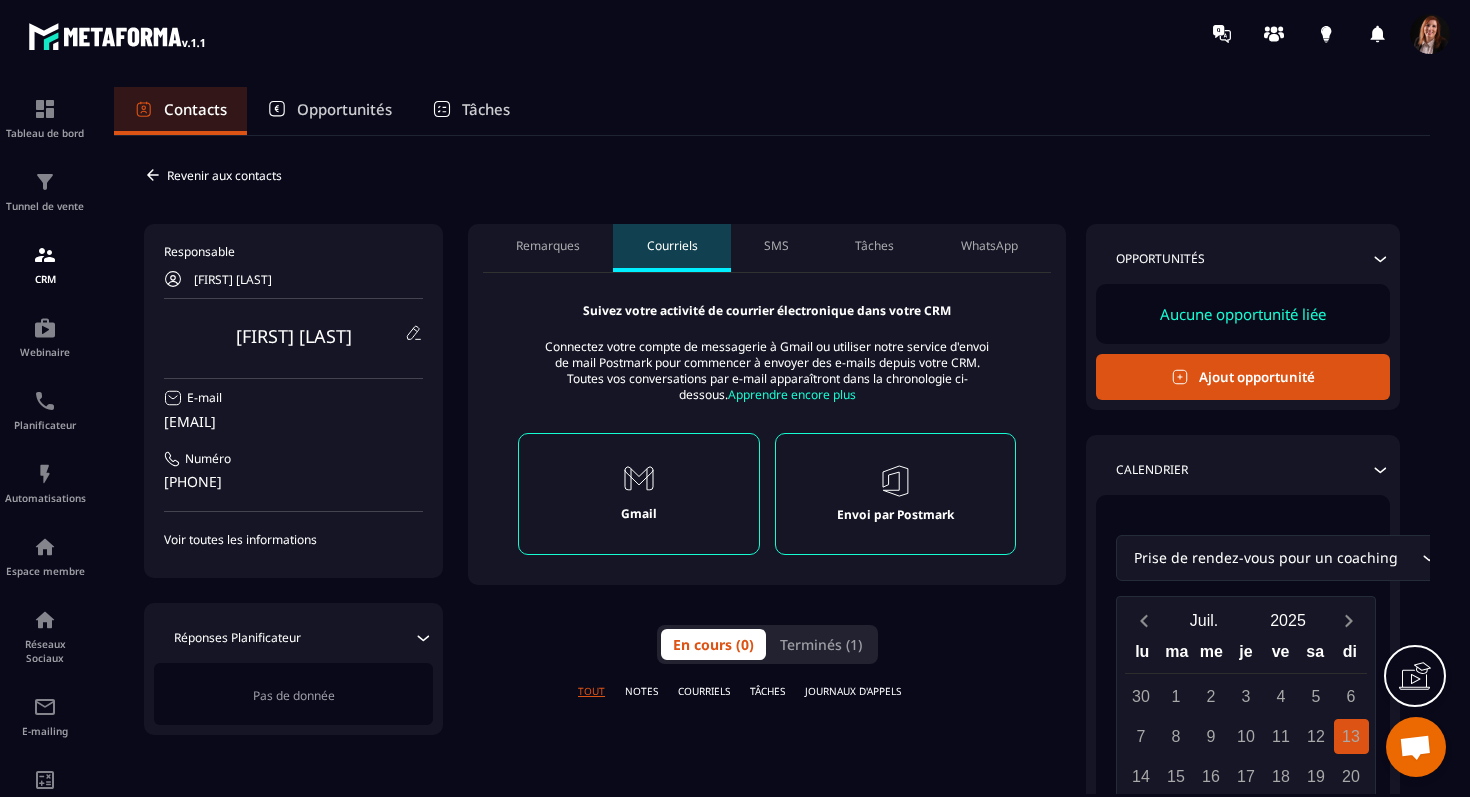 click on "SMS" at bounding box center [776, 246] 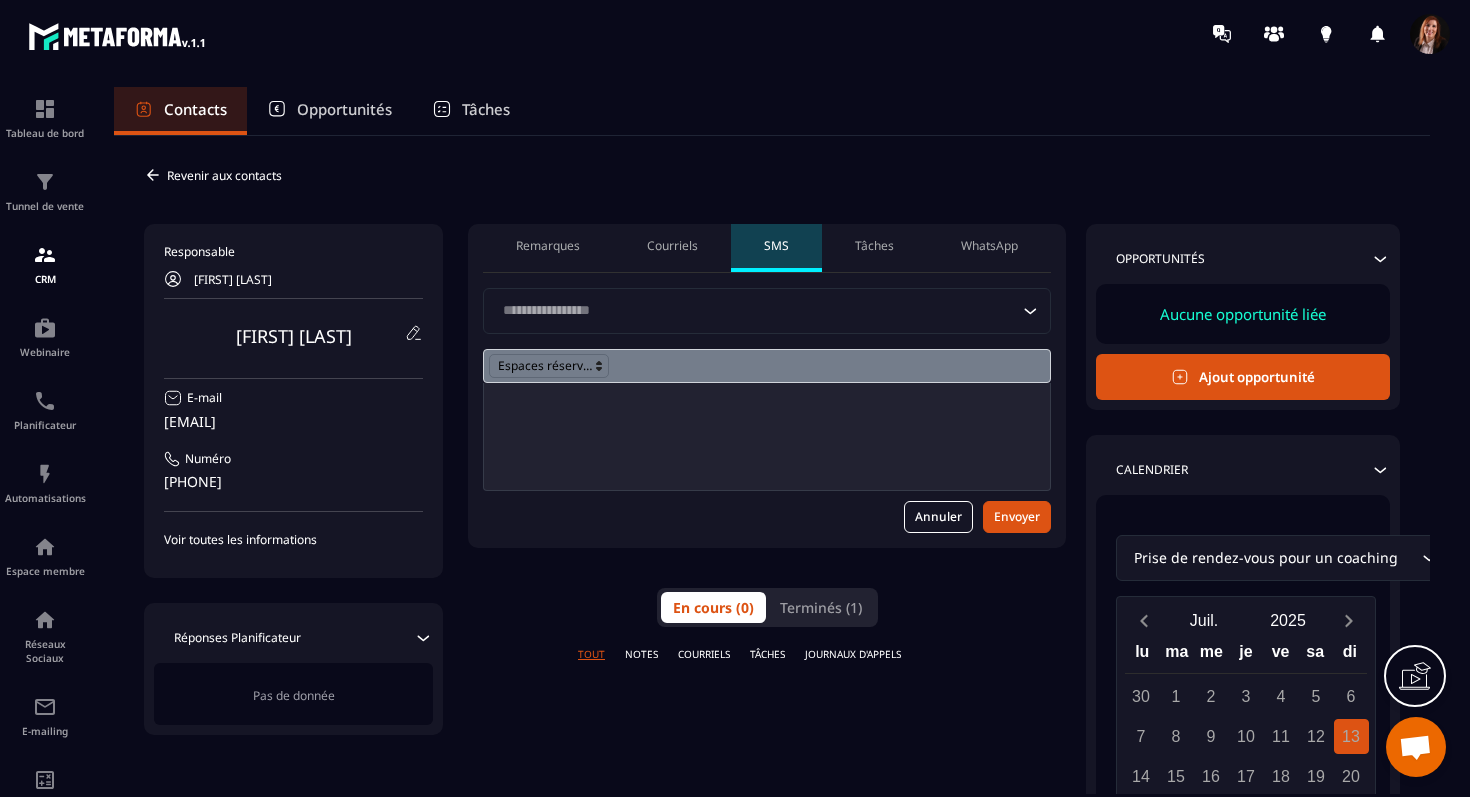 click on "Courriels" at bounding box center [672, 246] 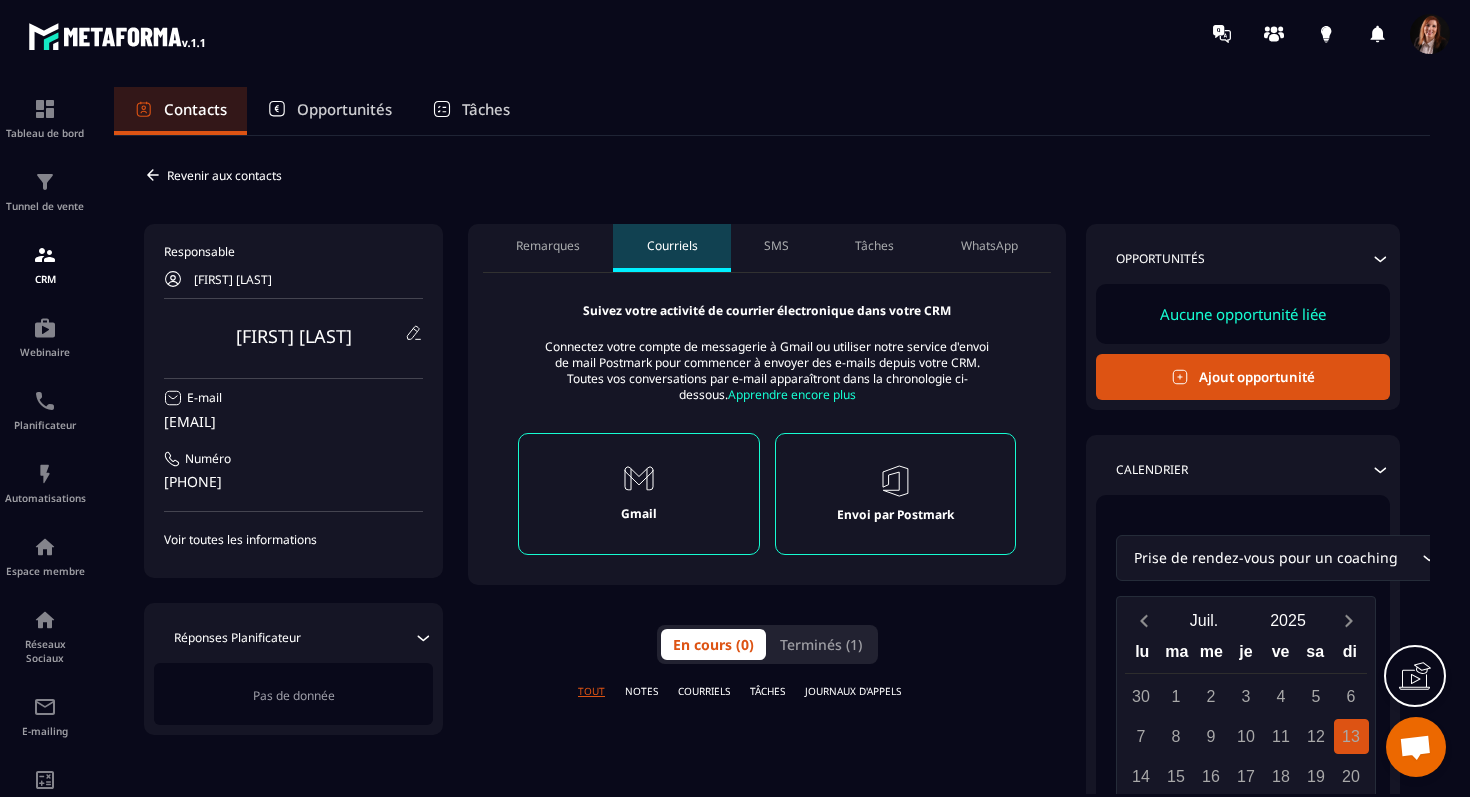 click on "Gmail" at bounding box center (639, 494) 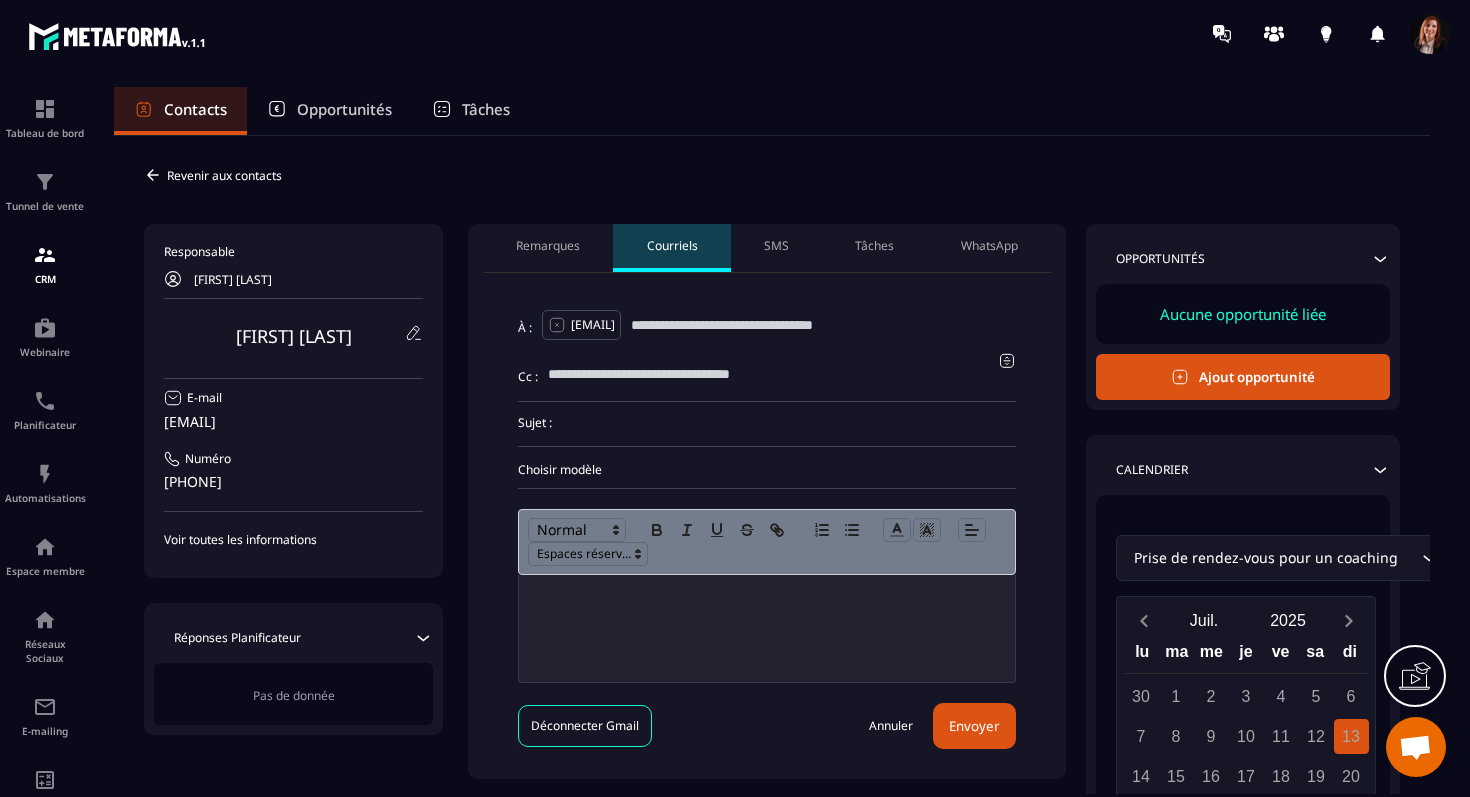 click on "SMS" at bounding box center (776, 246) 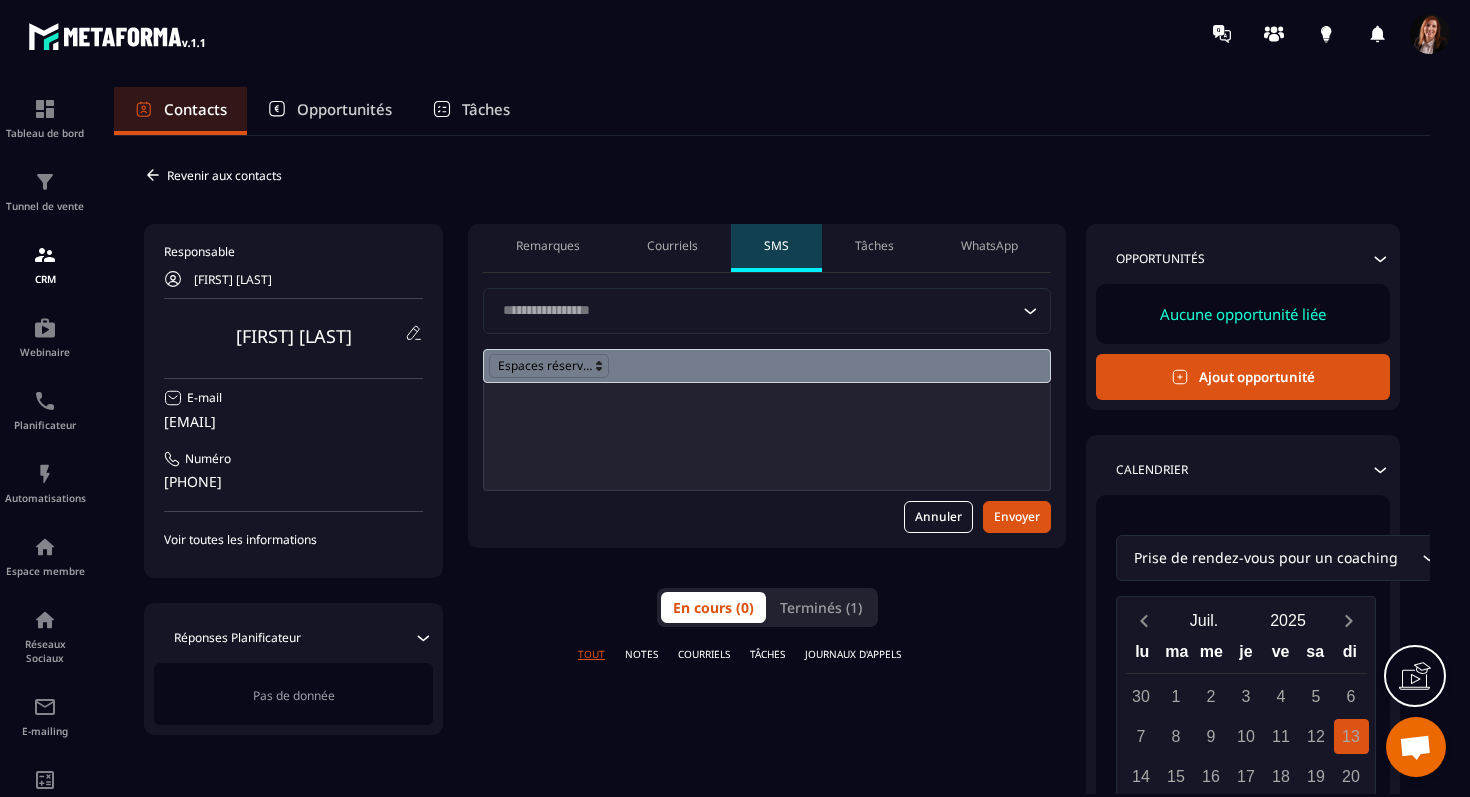 click 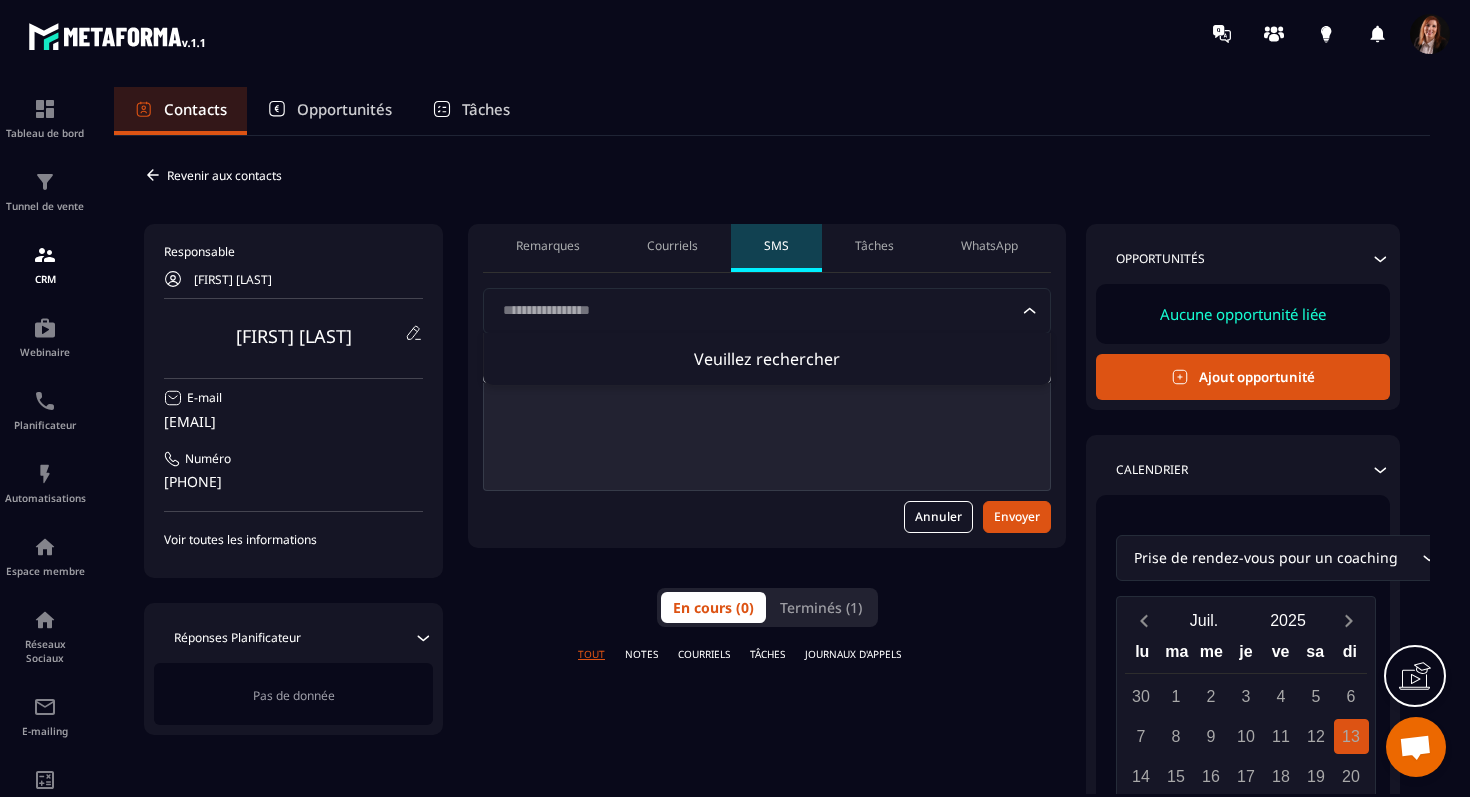 click on "Tâches" at bounding box center [874, 246] 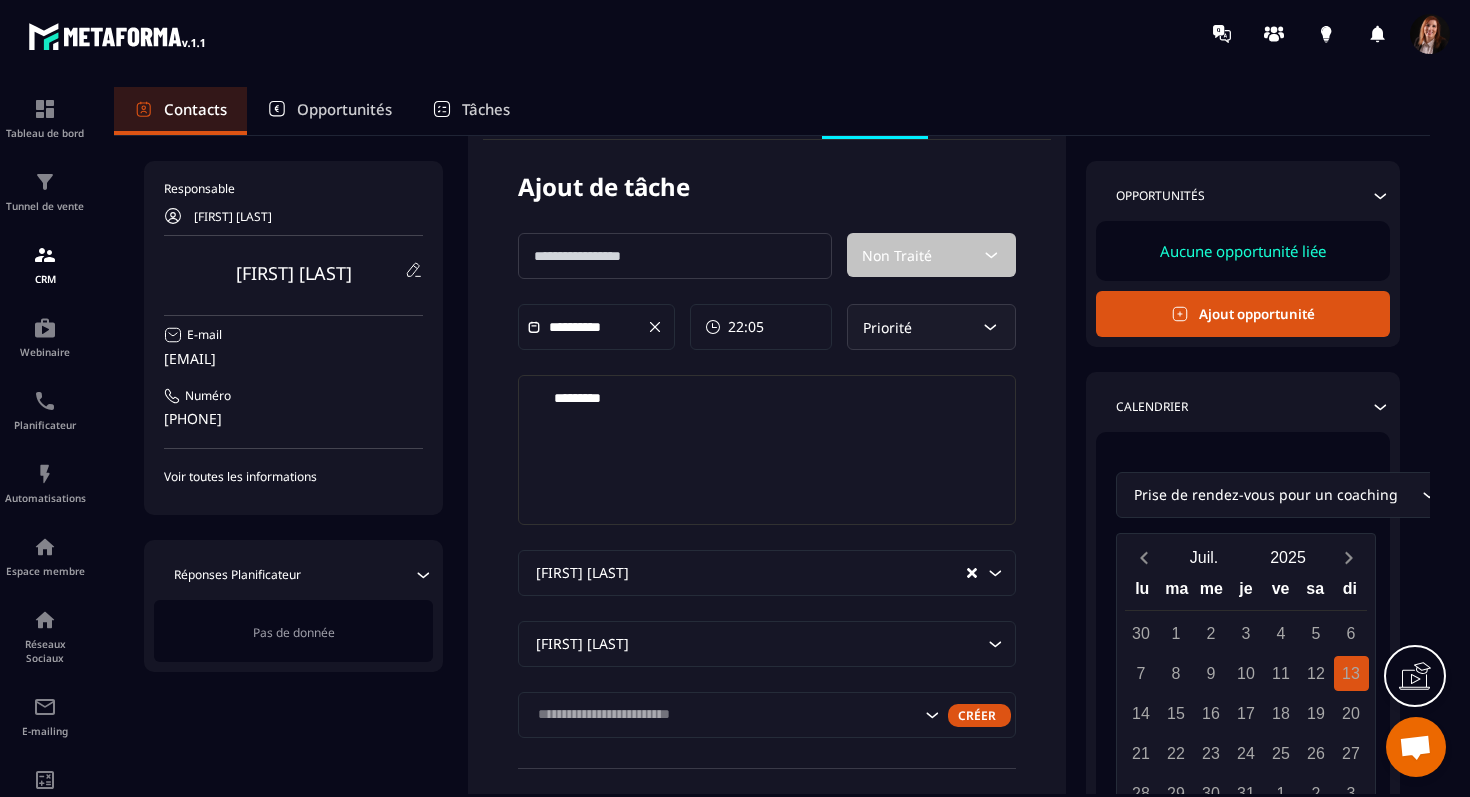 scroll, scrollTop: 0, scrollLeft: 0, axis: both 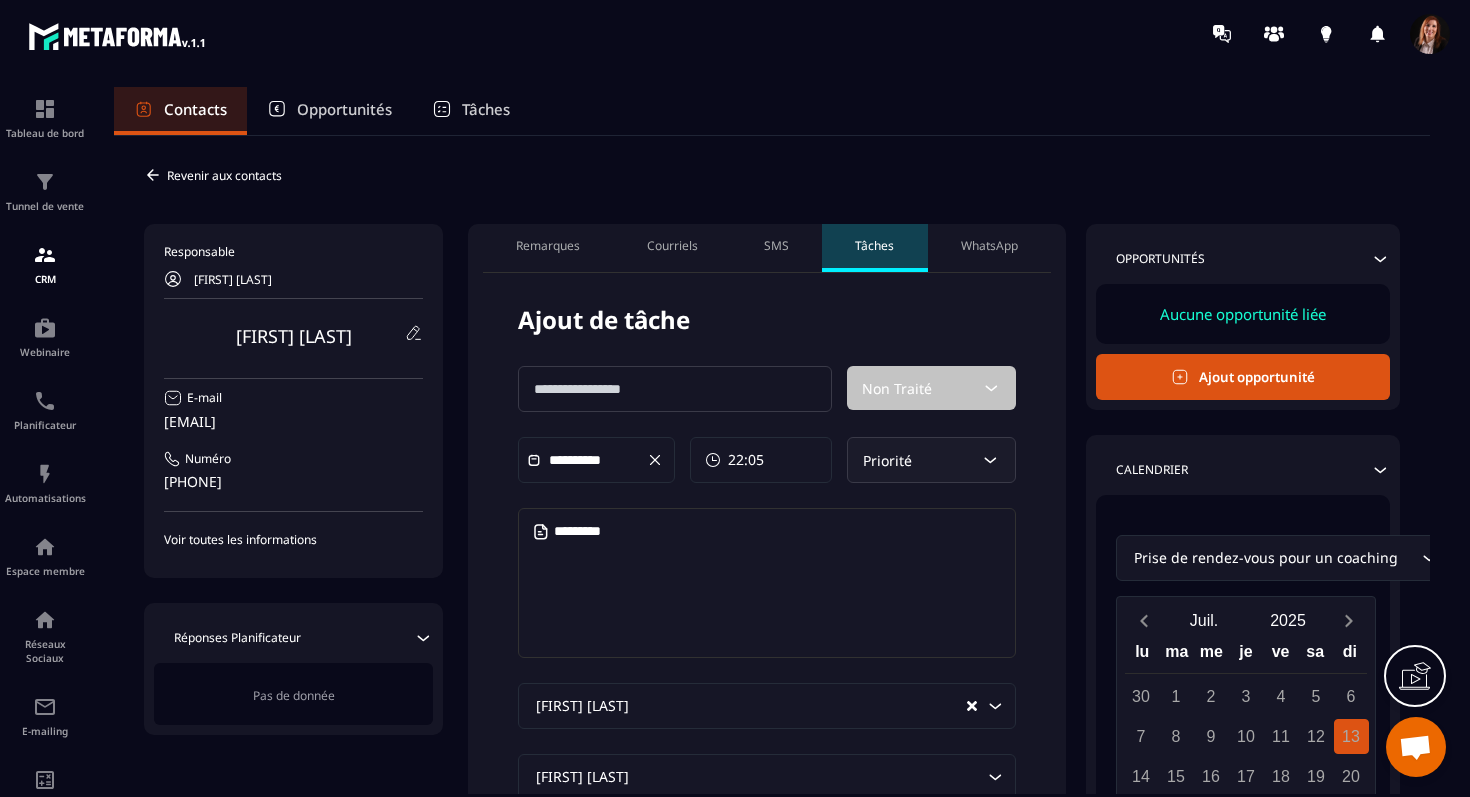 click on "WhatsApp" at bounding box center (989, 246) 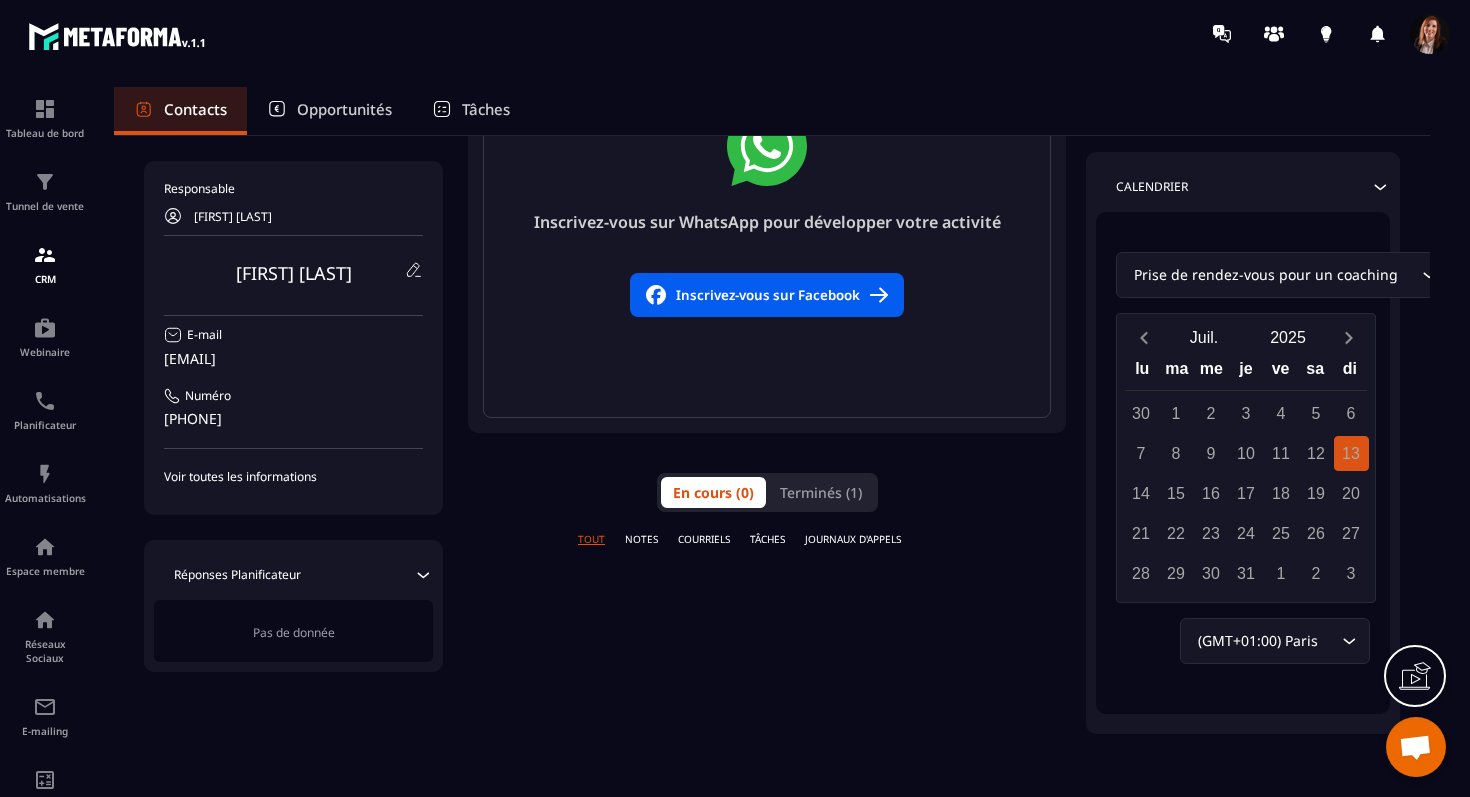 scroll, scrollTop: 283, scrollLeft: 0, axis: vertical 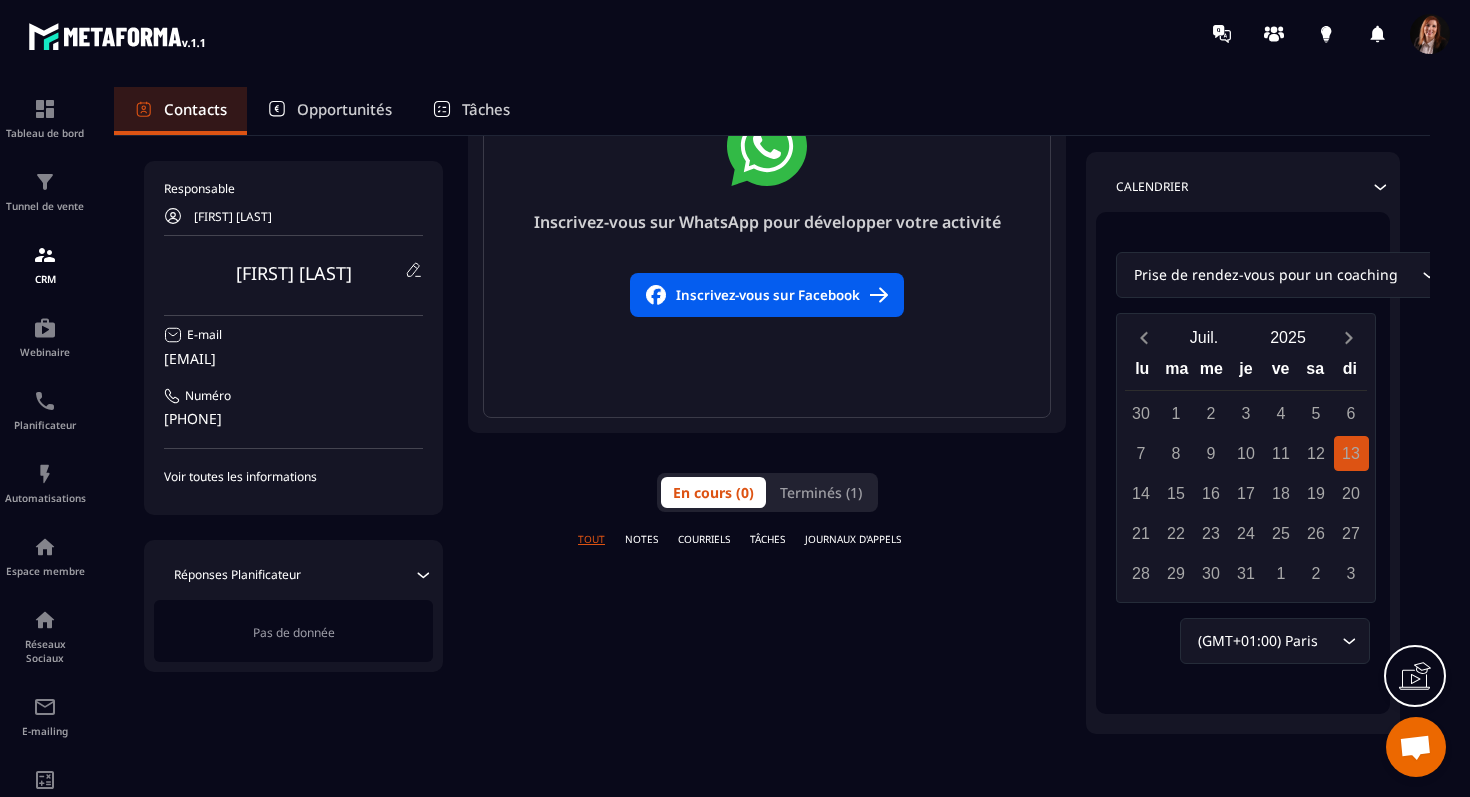 click on "**********" at bounding box center [772, 323] 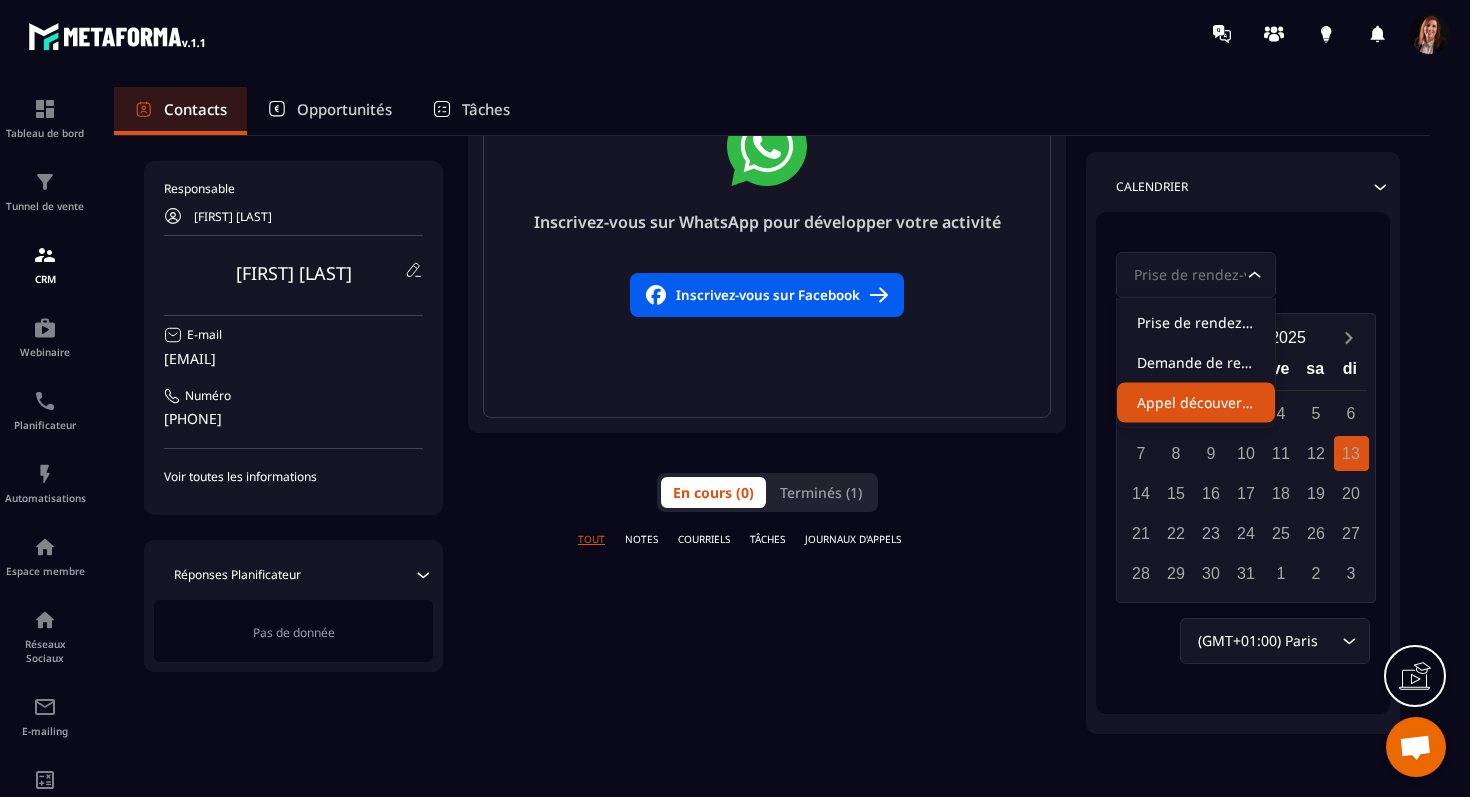 click on "**********" at bounding box center [767, 337] 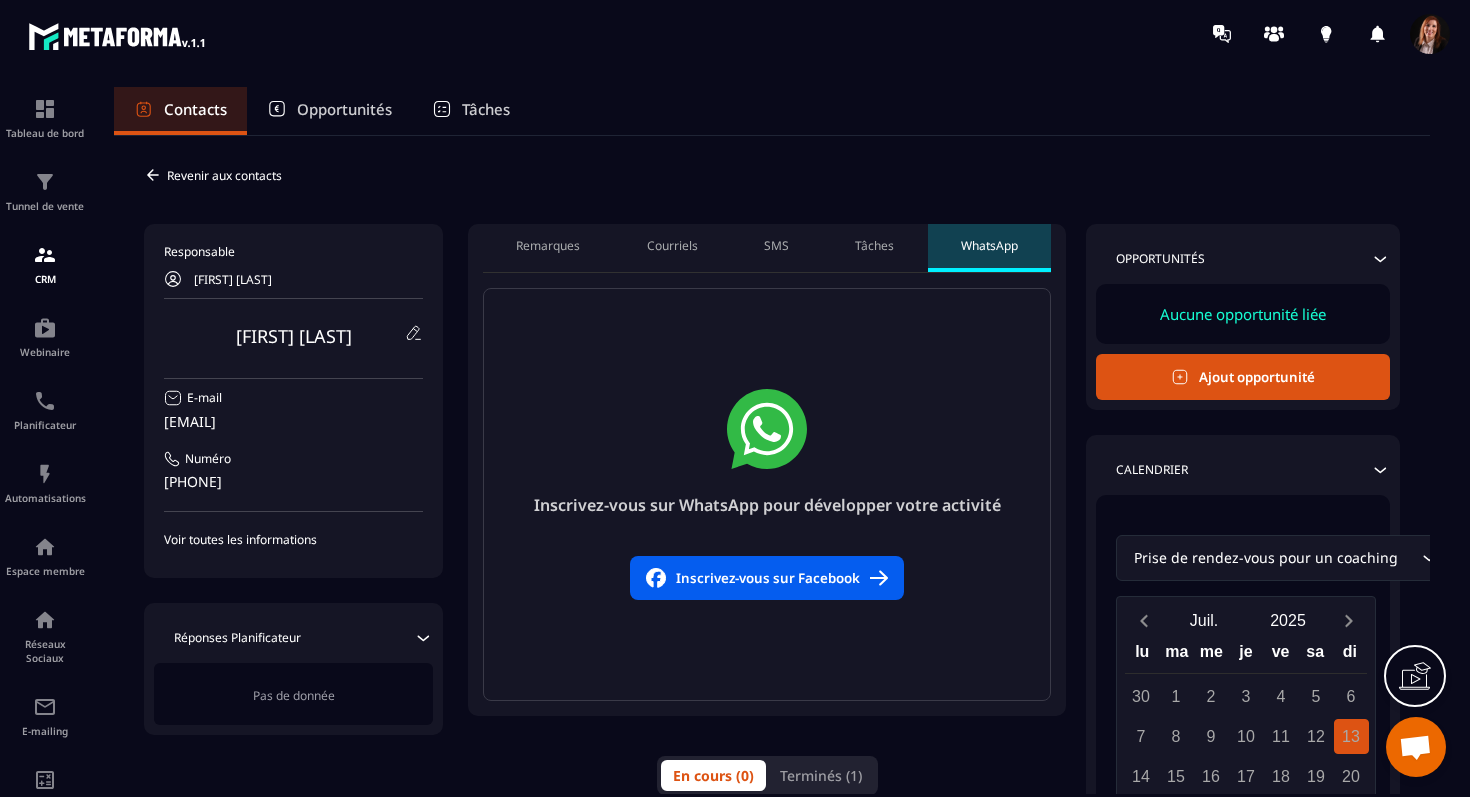 scroll, scrollTop: 0, scrollLeft: 0, axis: both 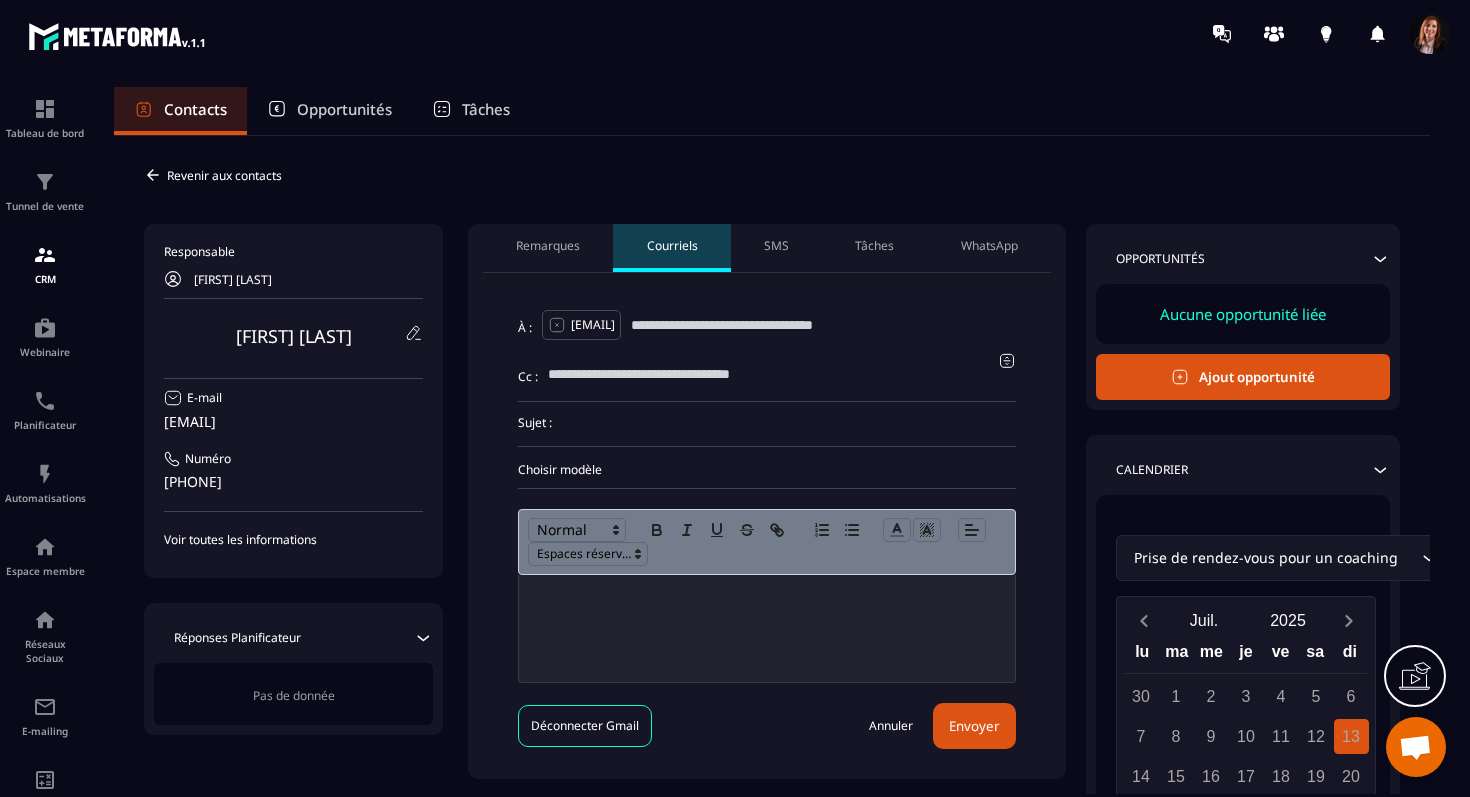 click on "Remarques" at bounding box center [548, 246] 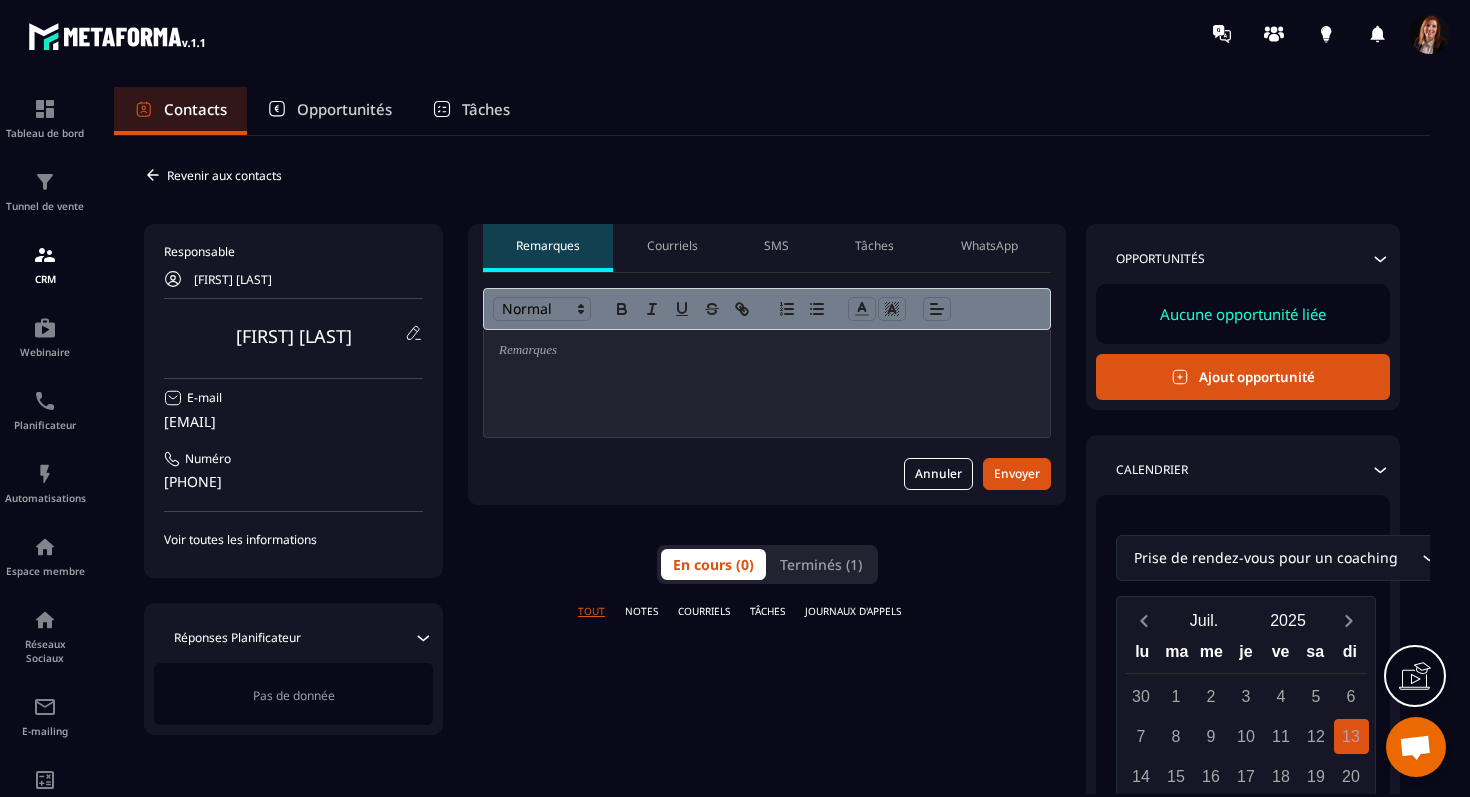 click at bounding box center [767, 351] 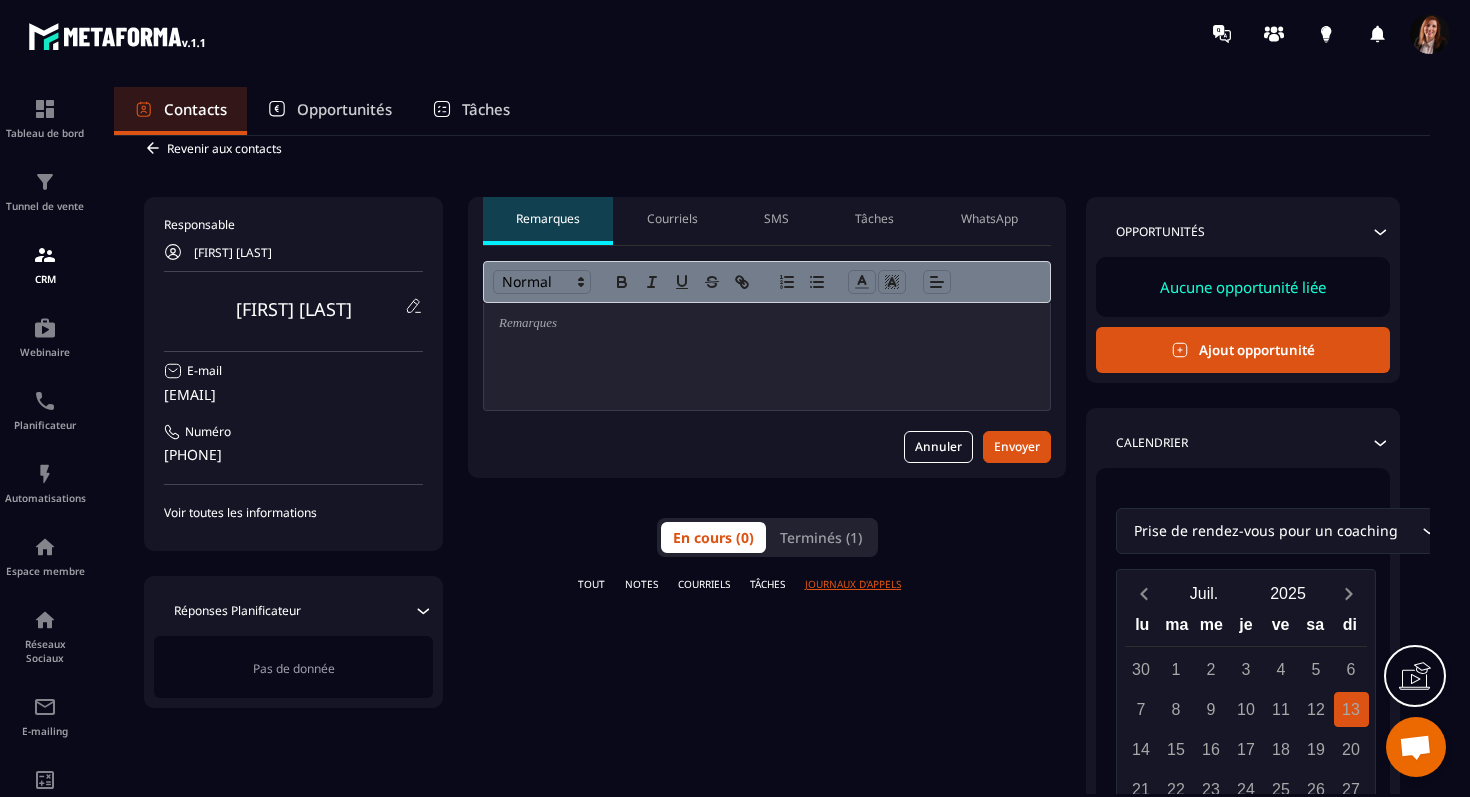 scroll, scrollTop: 0, scrollLeft: 0, axis: both 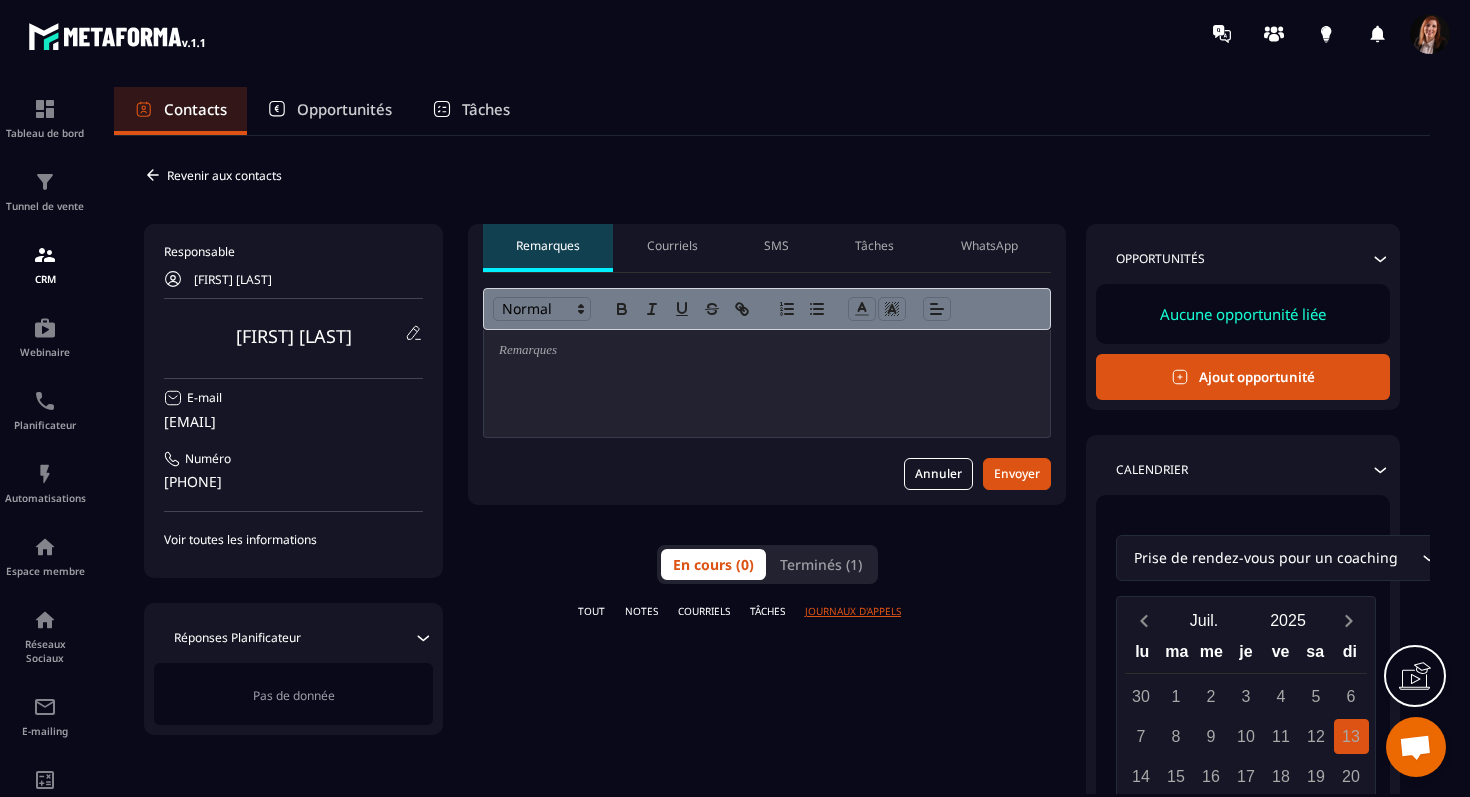 click on "Courriels" at bounding box center [672, 246] 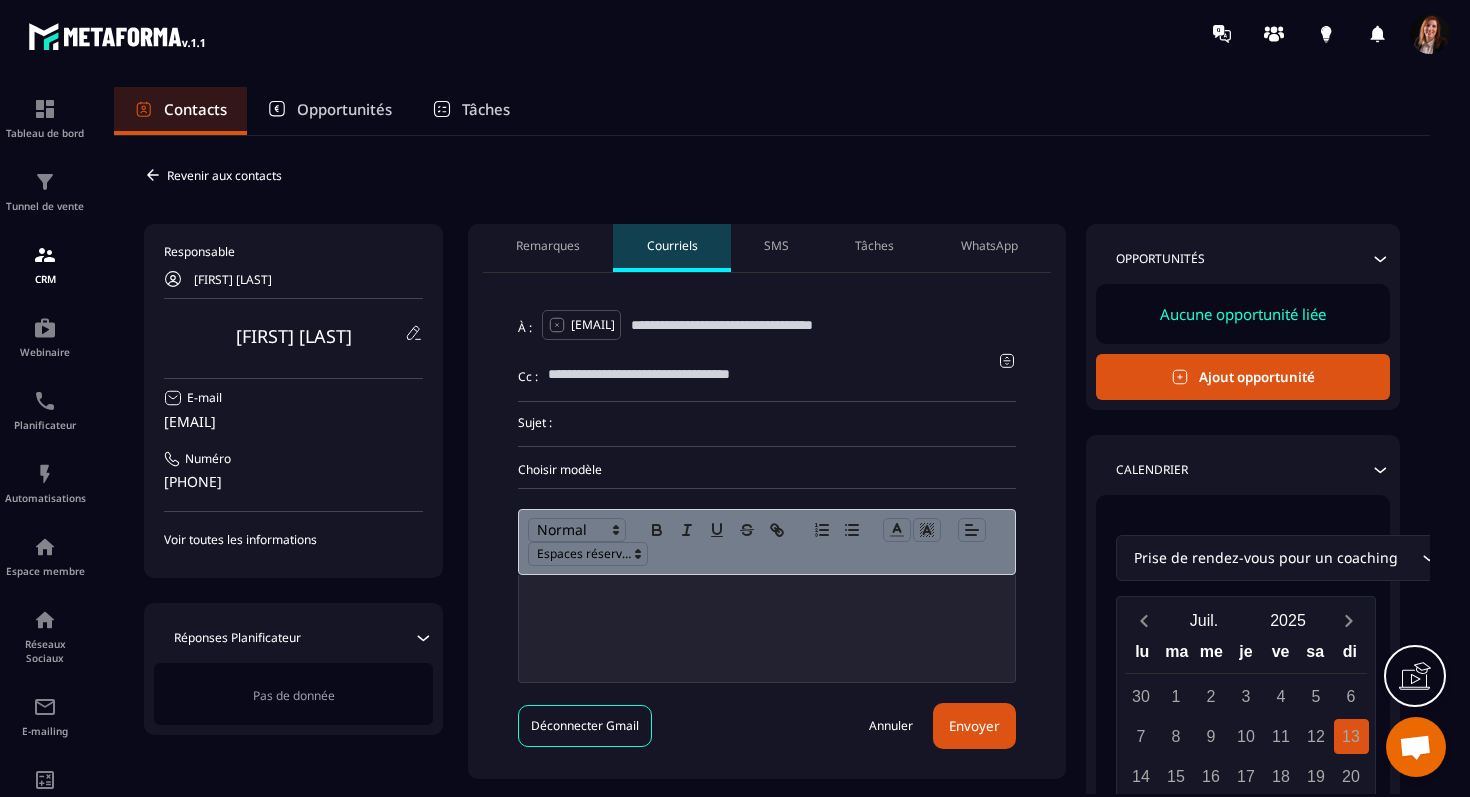 click on "Remarques" at bounding box center [548, 246] 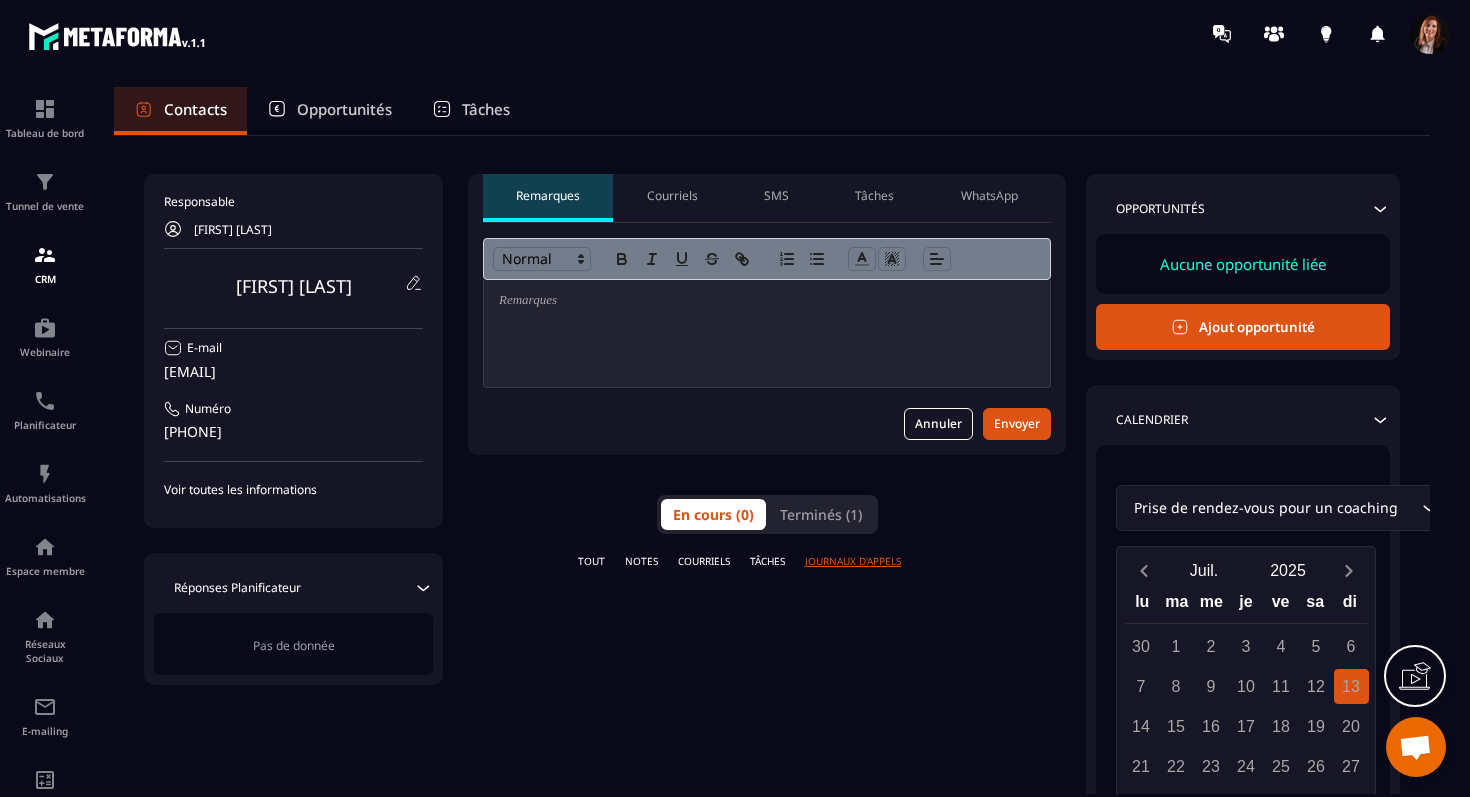 scroll, scrollTop: 53, scrollLeft: 0, axis: vertical 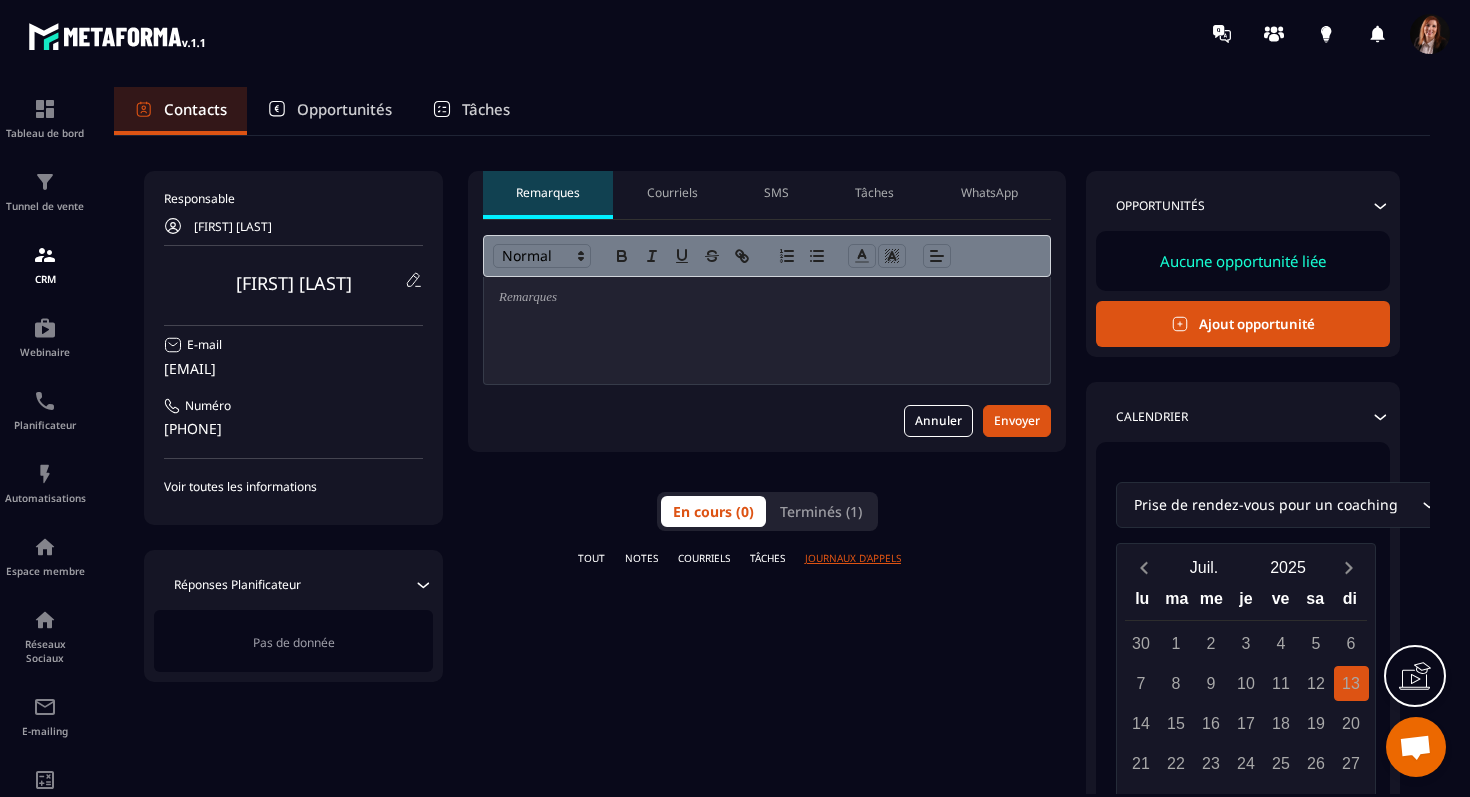 click on "Voir toutes les informations" 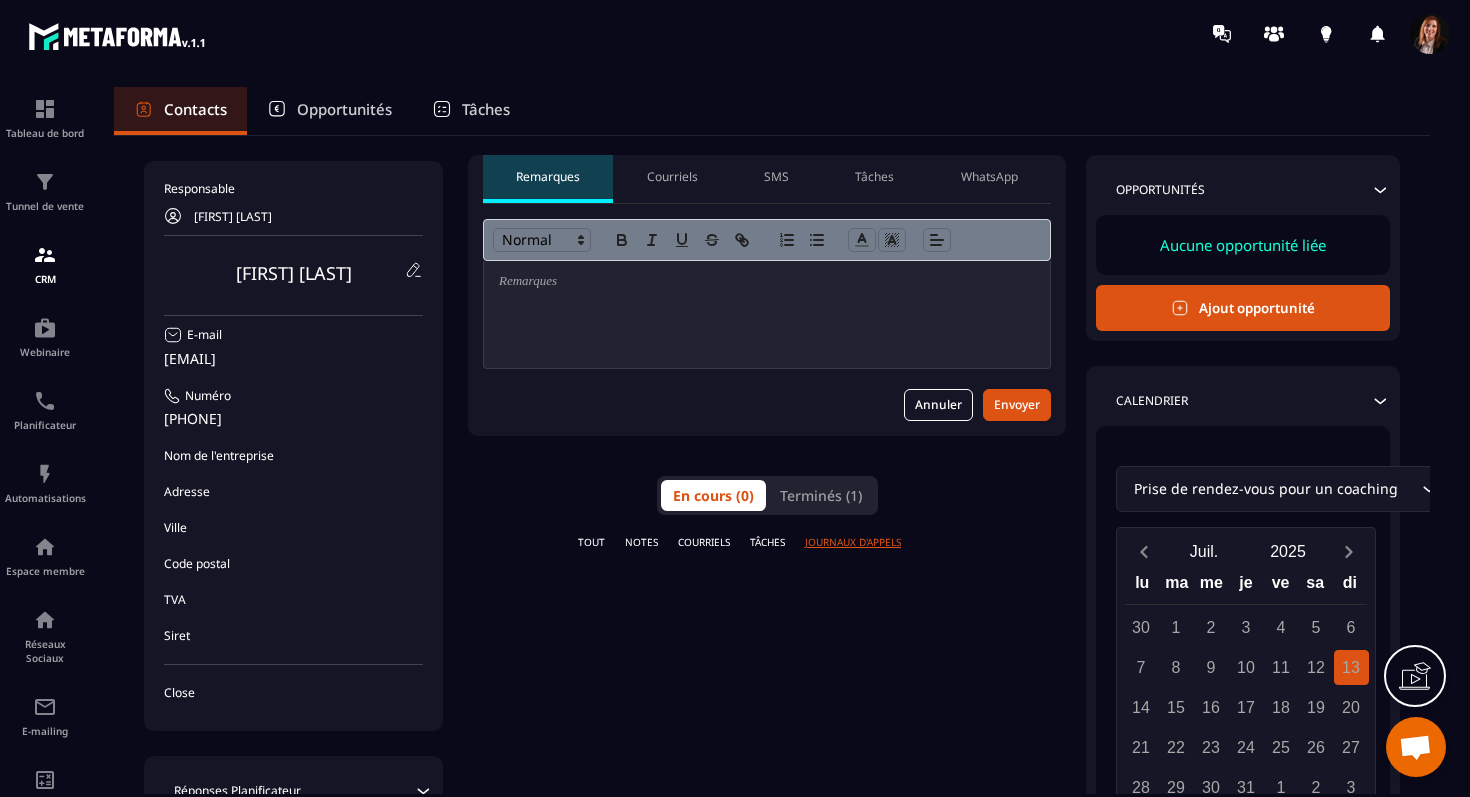 scroll, scrollTop: 0, scrollLeft: 0, axis: both 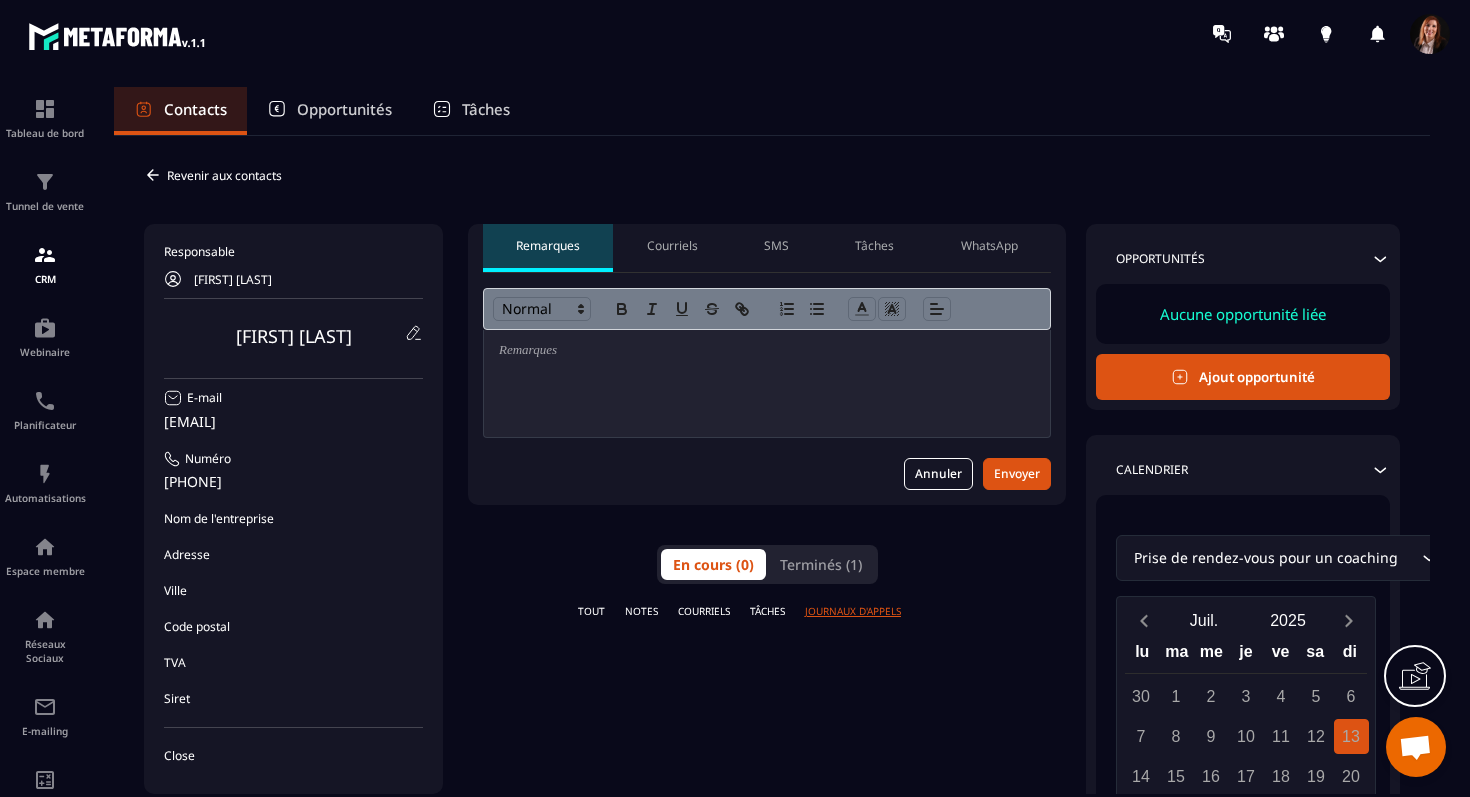 click 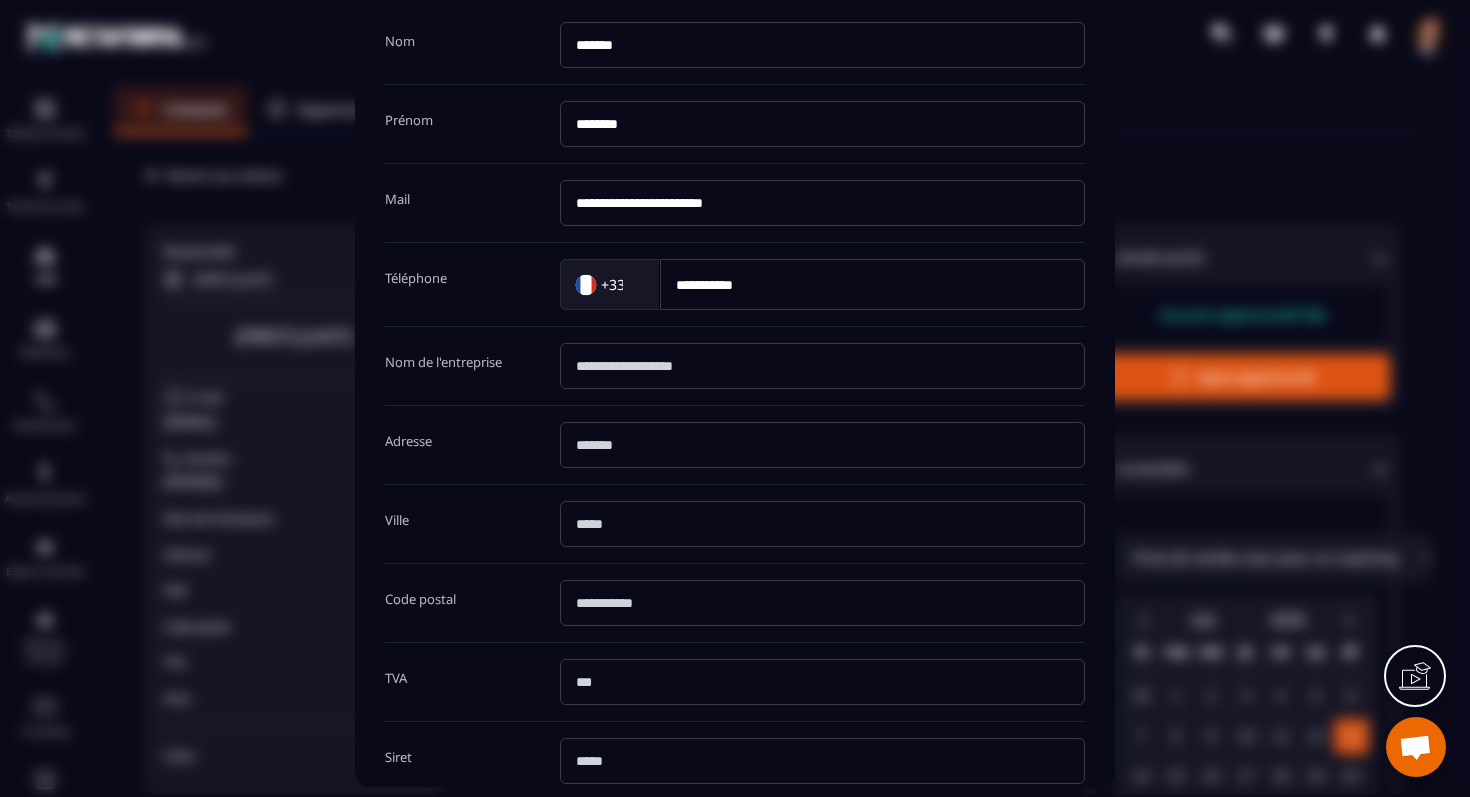 scroll, scrollTop: 0, scrollLeft: 0, axis: both 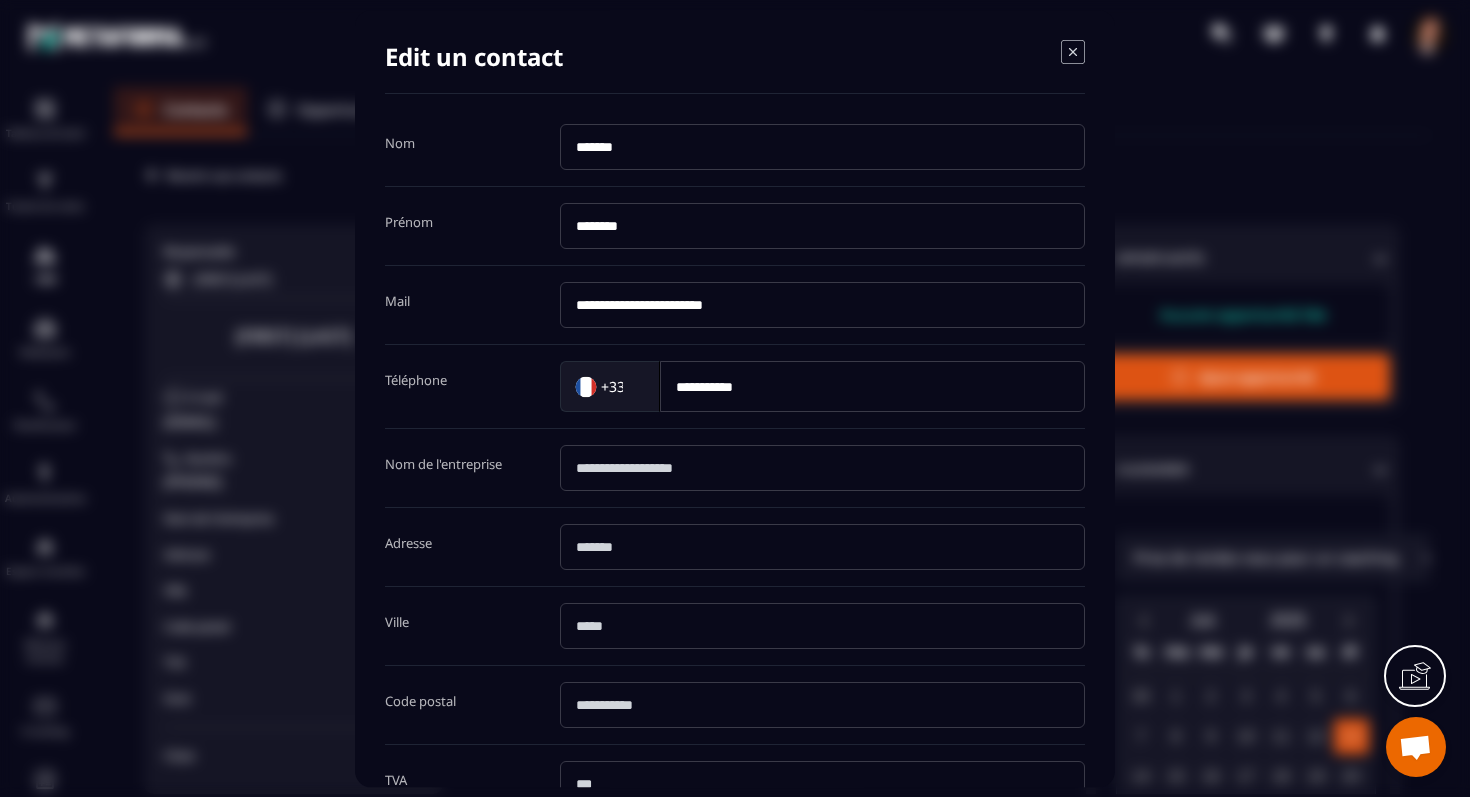 click 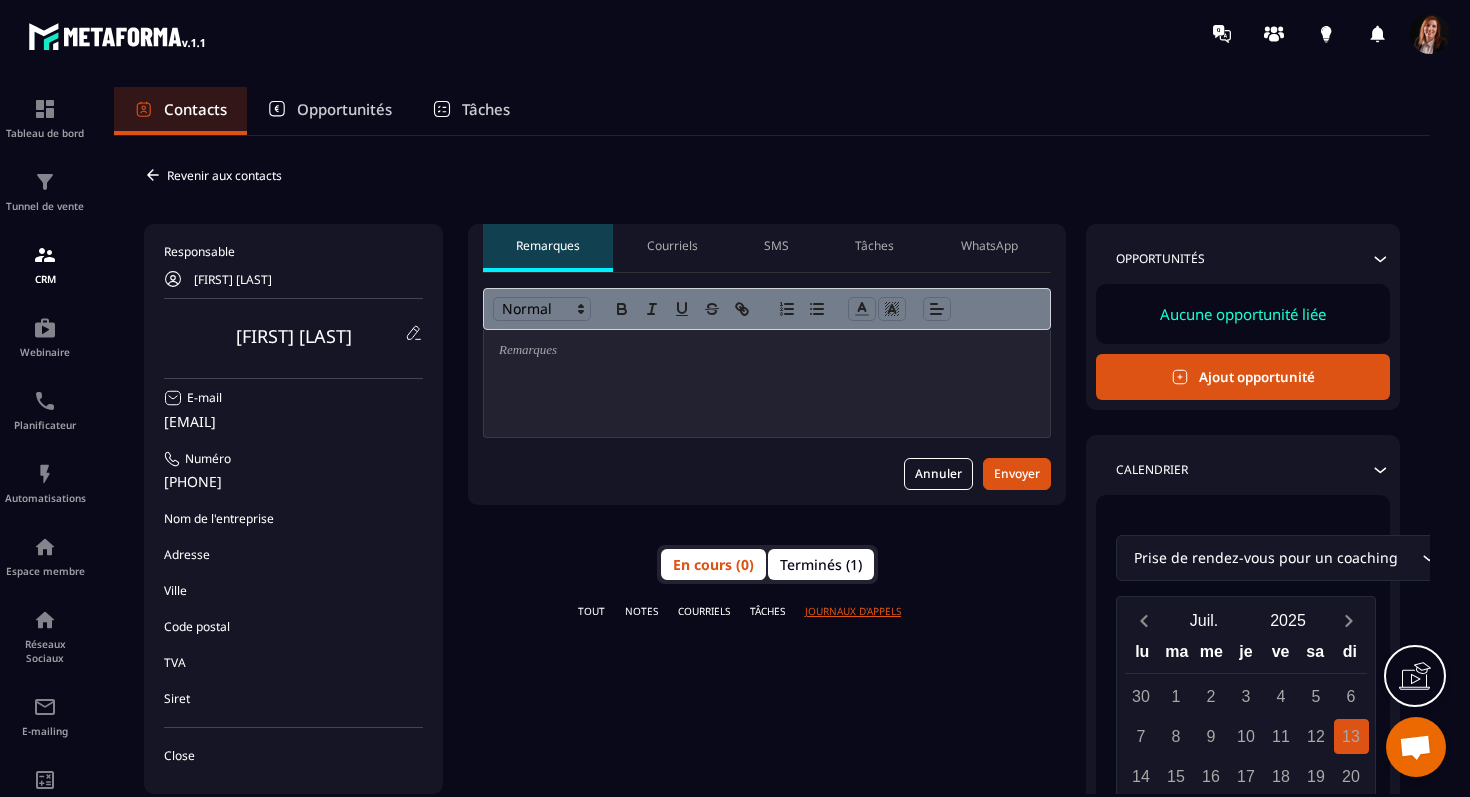 click on "Terminés (1)" at bounding box center [821, 564] 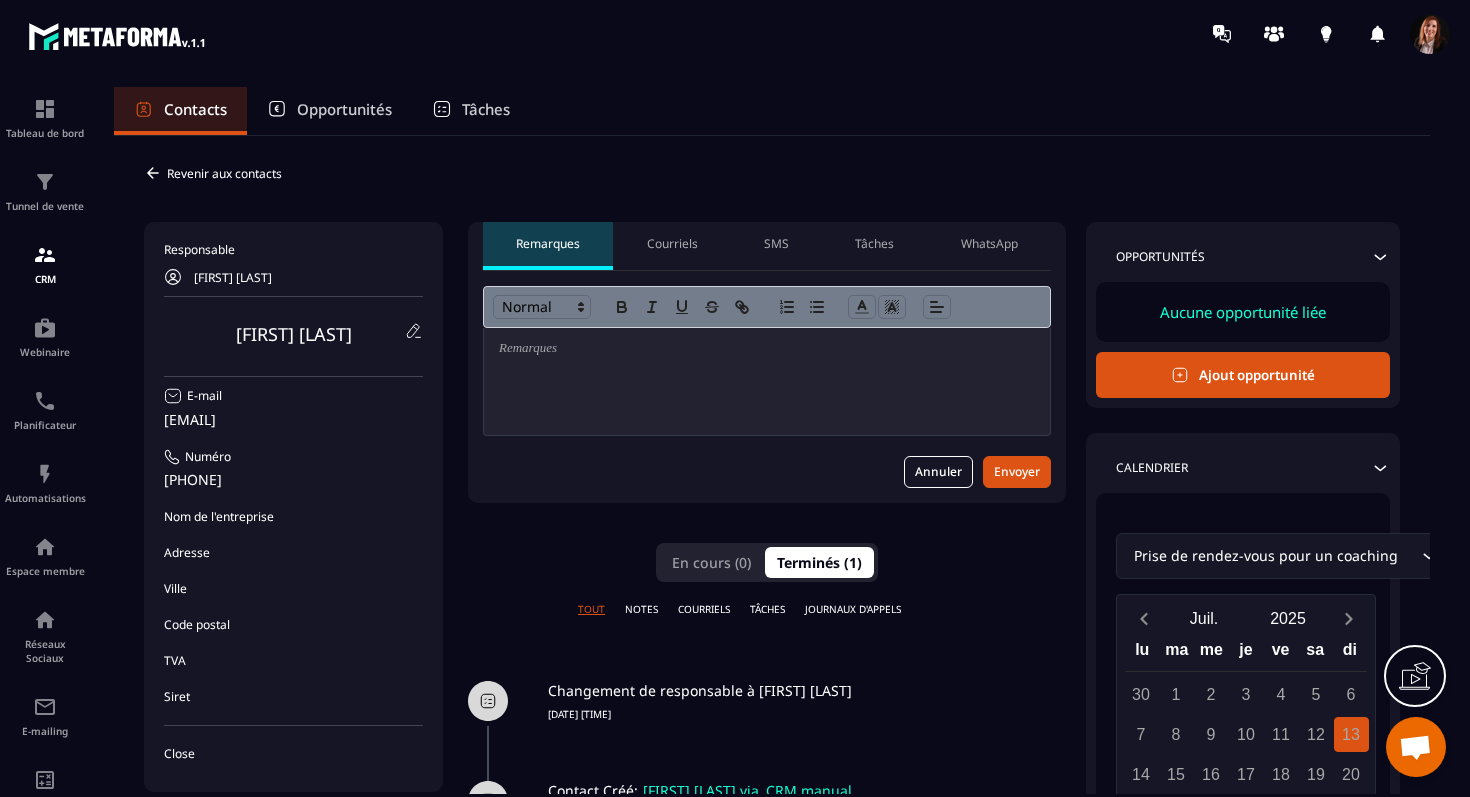 scroll, scrollTop: 0, scrollLeft: 0, axis: both 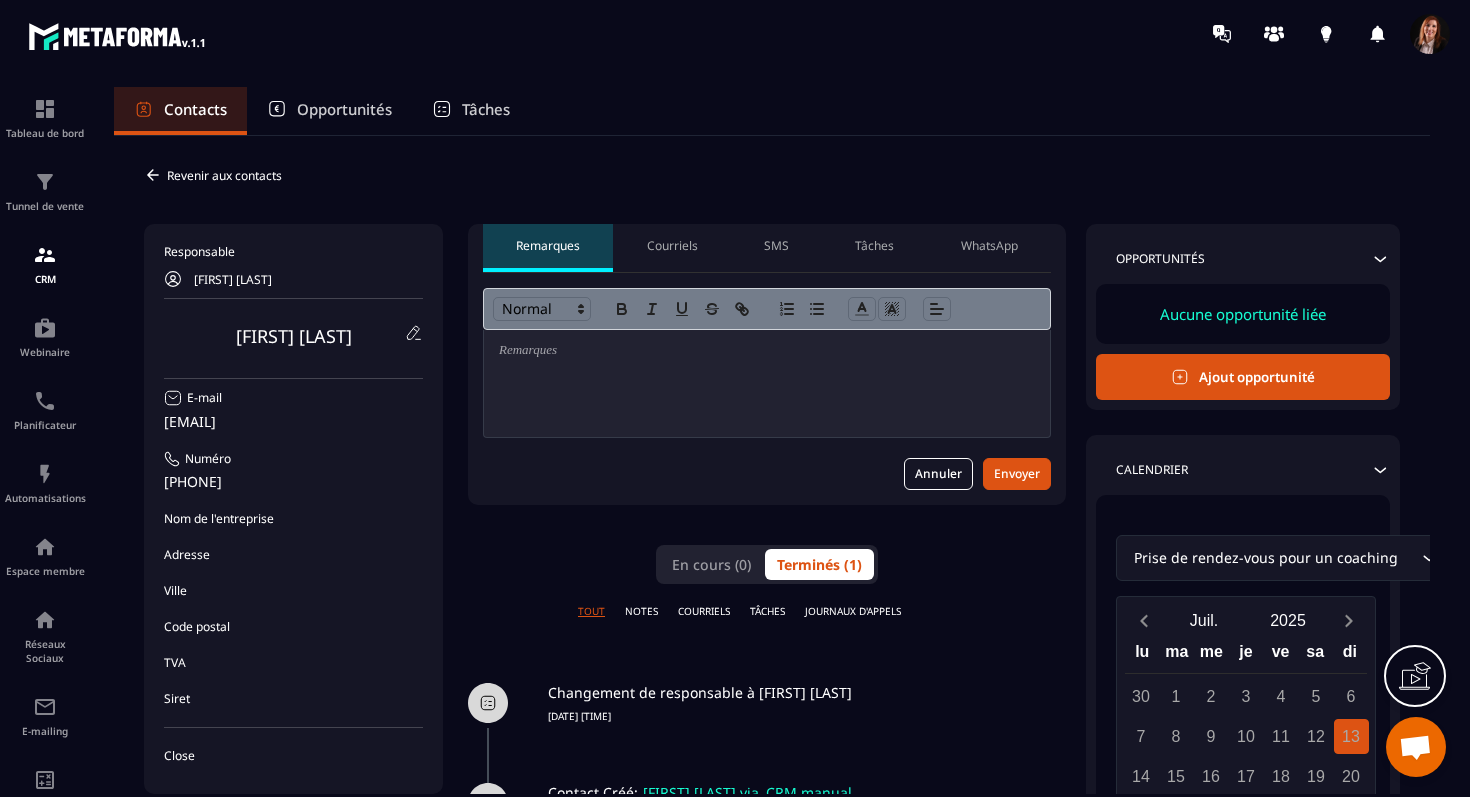 click on "WhatsApp" at bounding box center (989, 246) 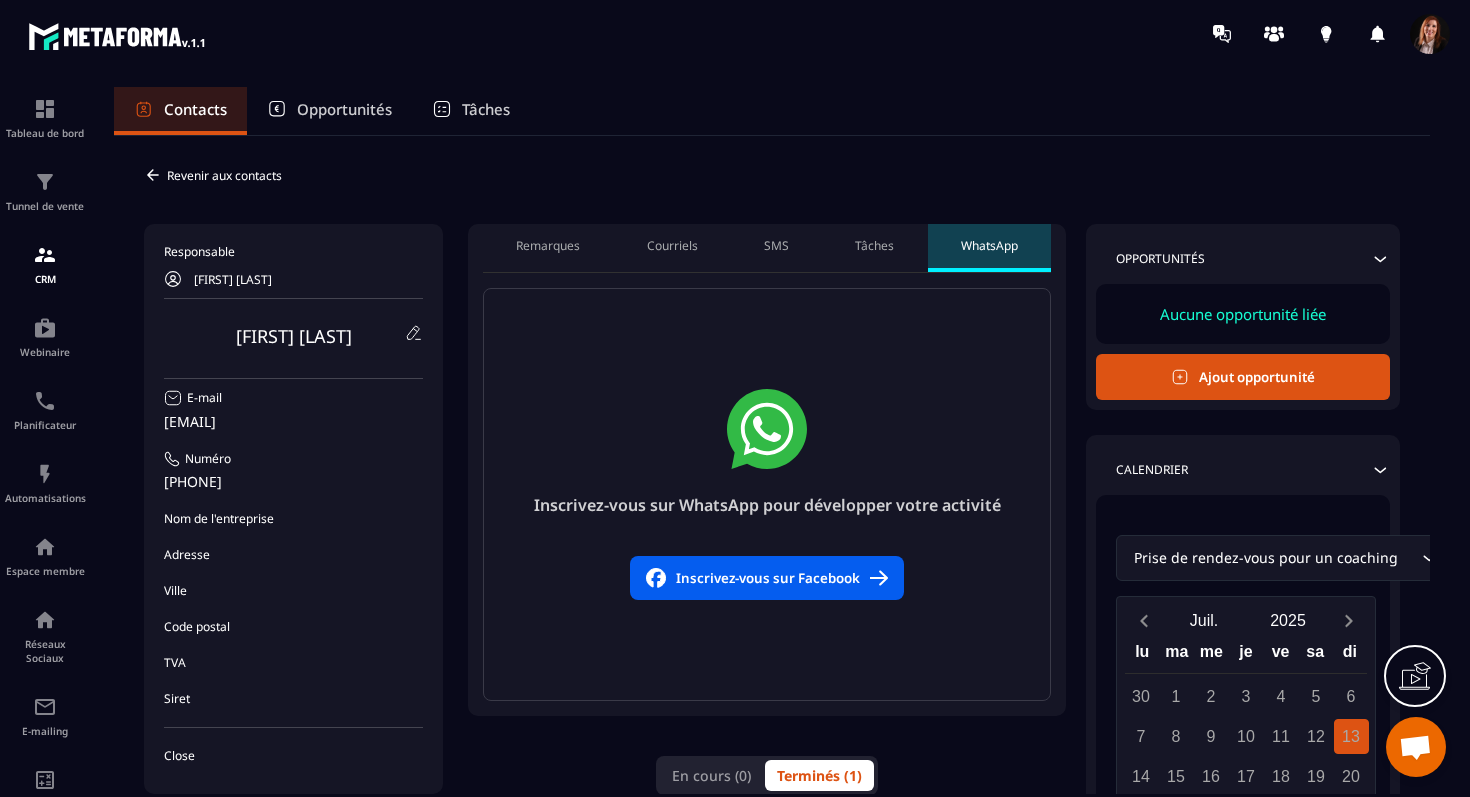 click on "Inscrivez-vous sur Facebook" 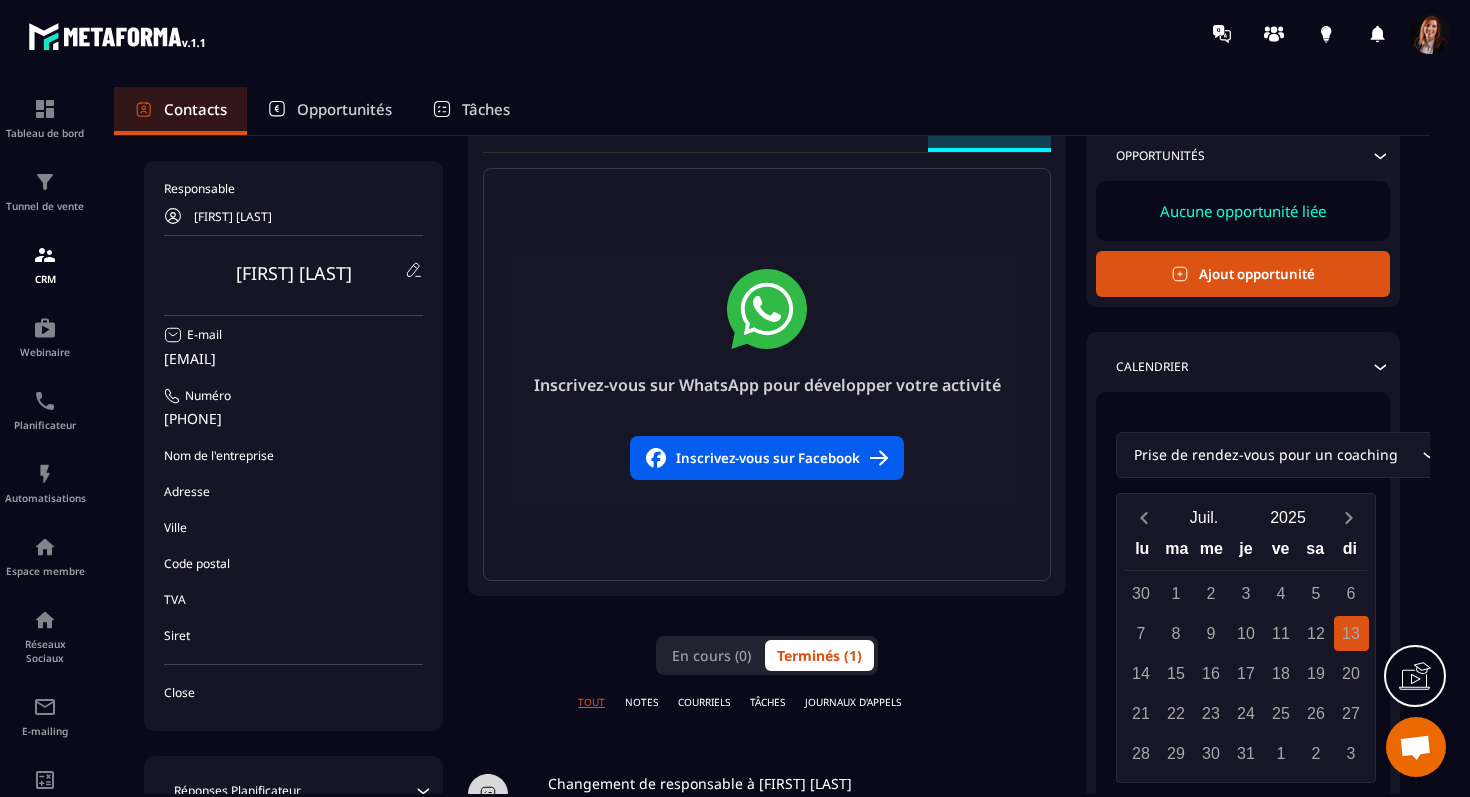 scroll, scrollTop: 0, scrollLeft: 0, axis: both 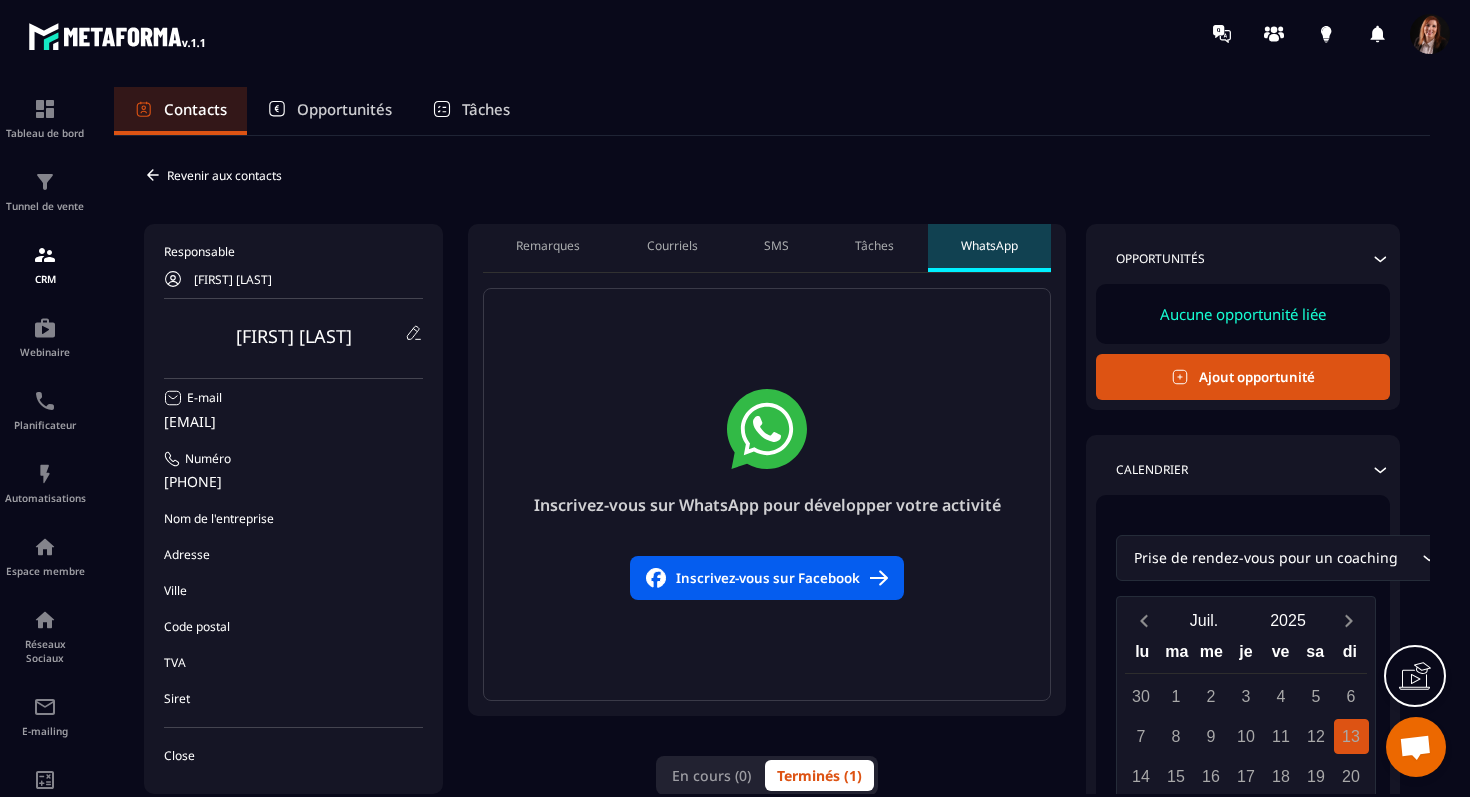 click on "Opportunités" at bounding box center [344, 109] 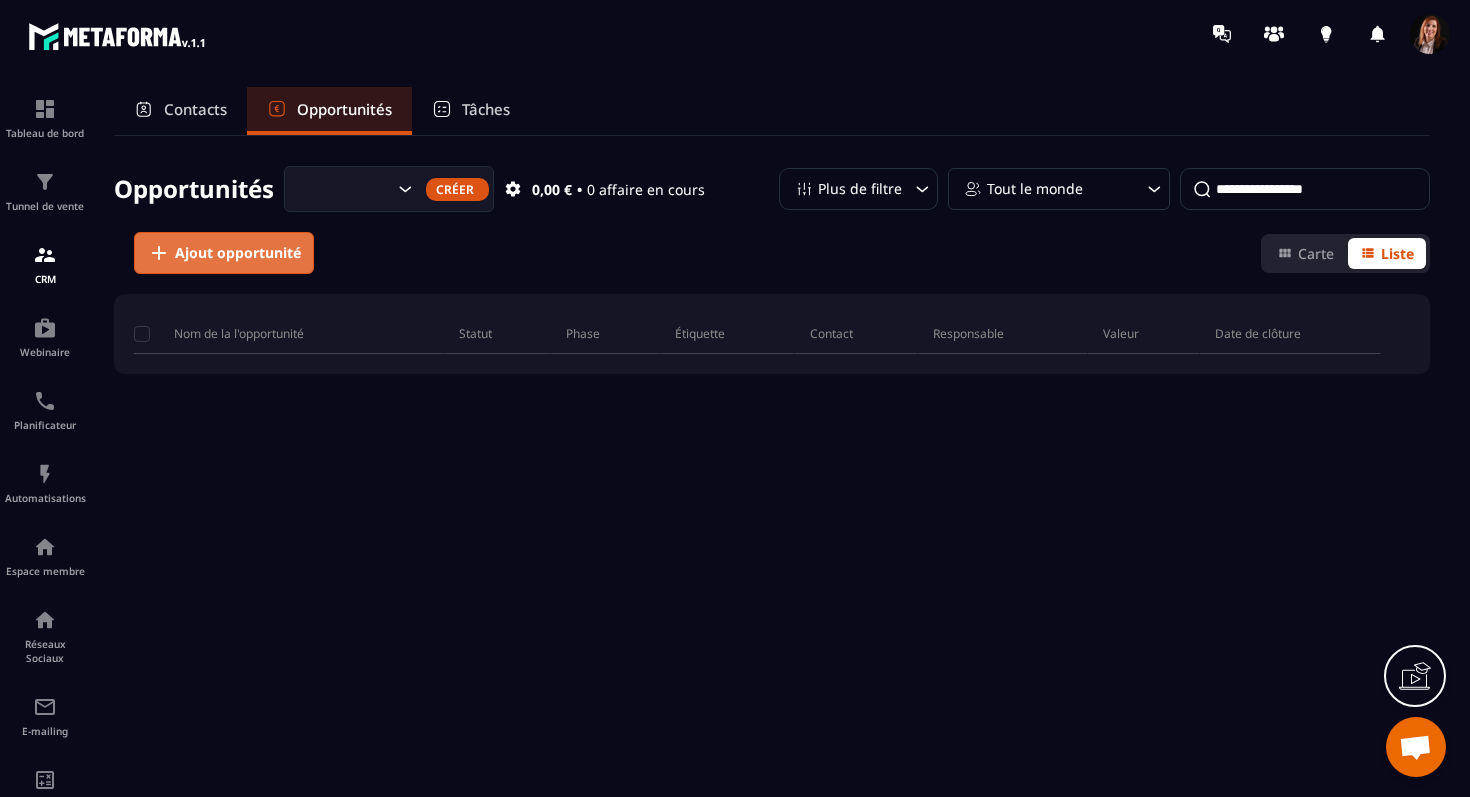 click on "Ajout opportunité" at bounding box center (238, 253) 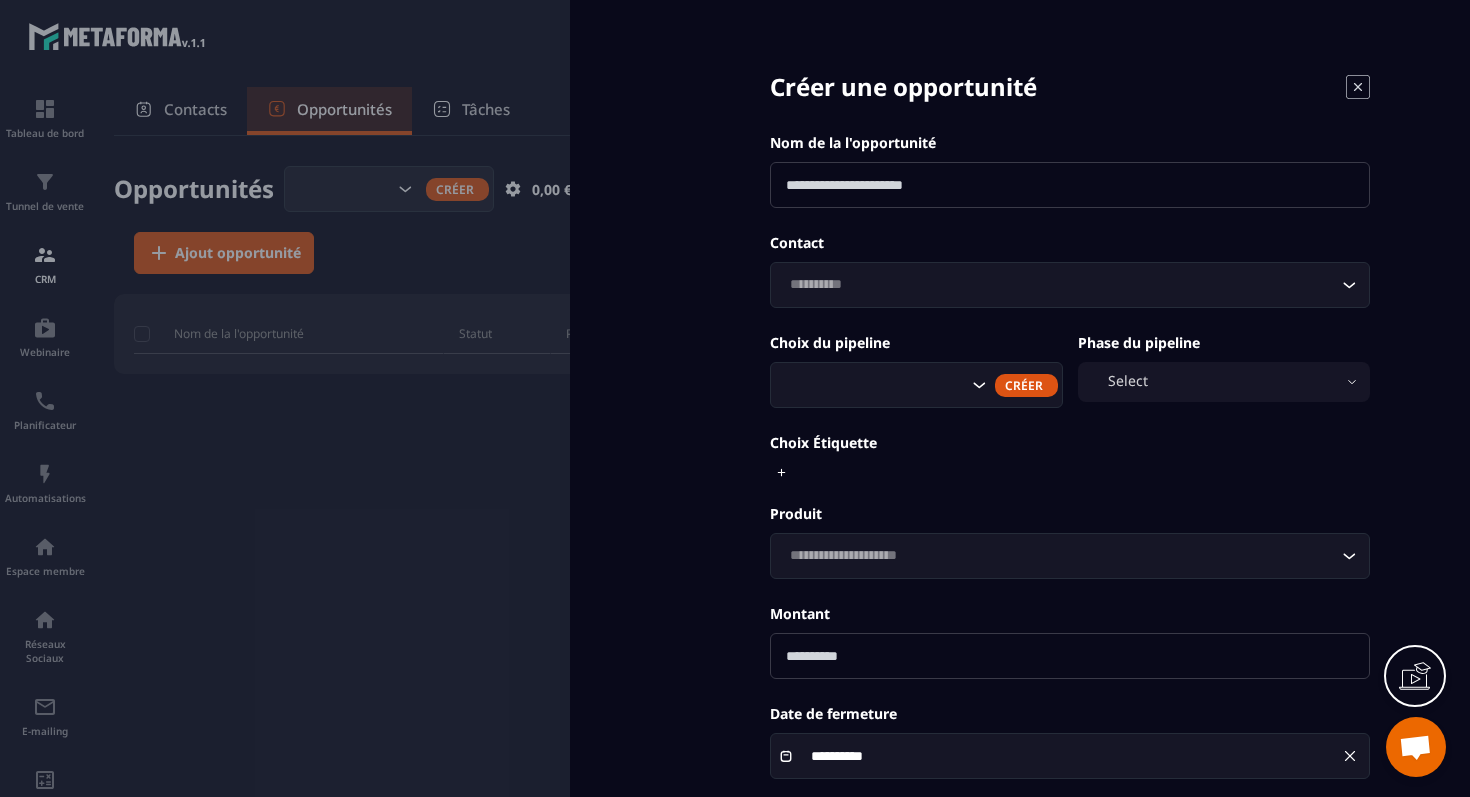 click 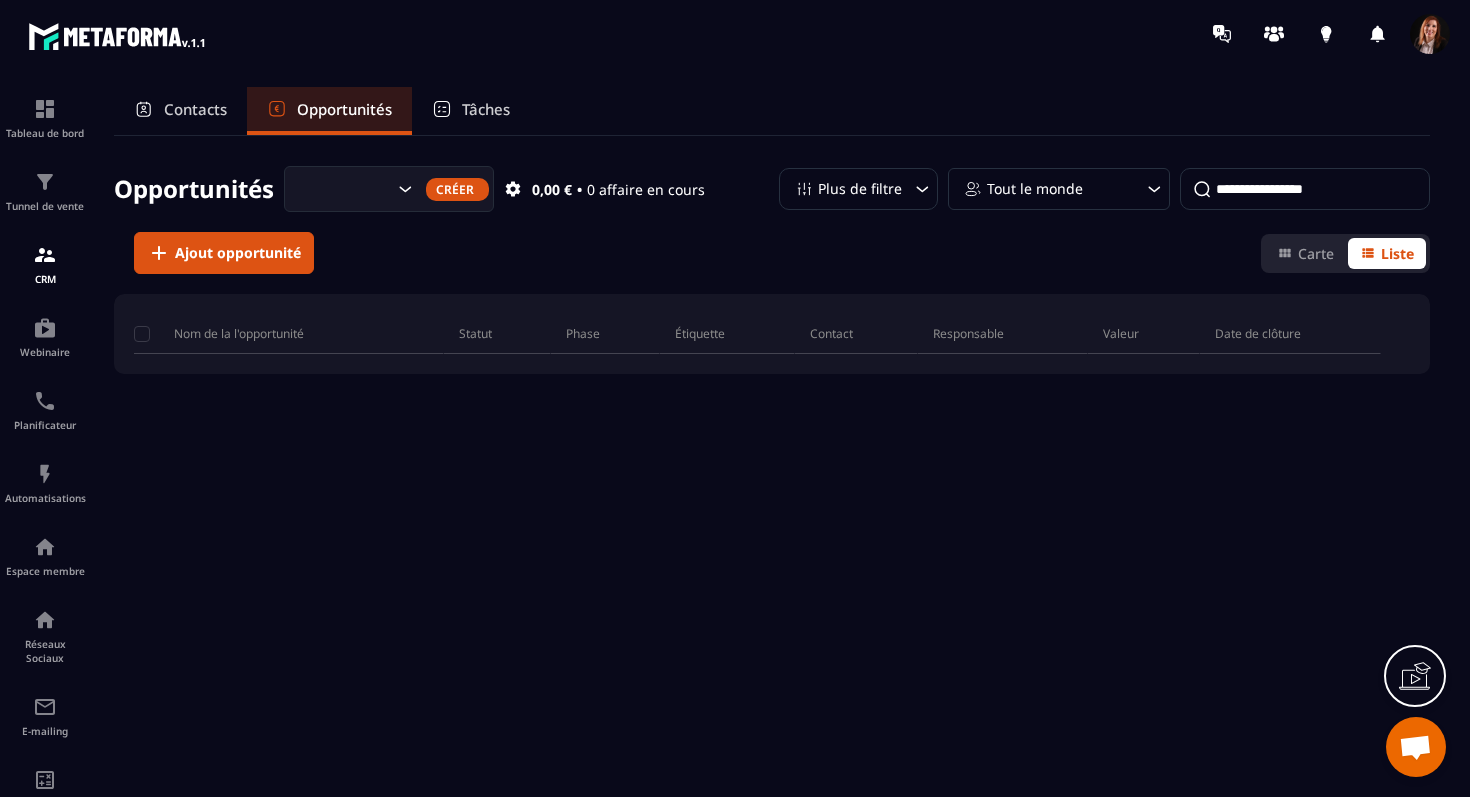 click on "Contacts" at bounding box center [195, 109] 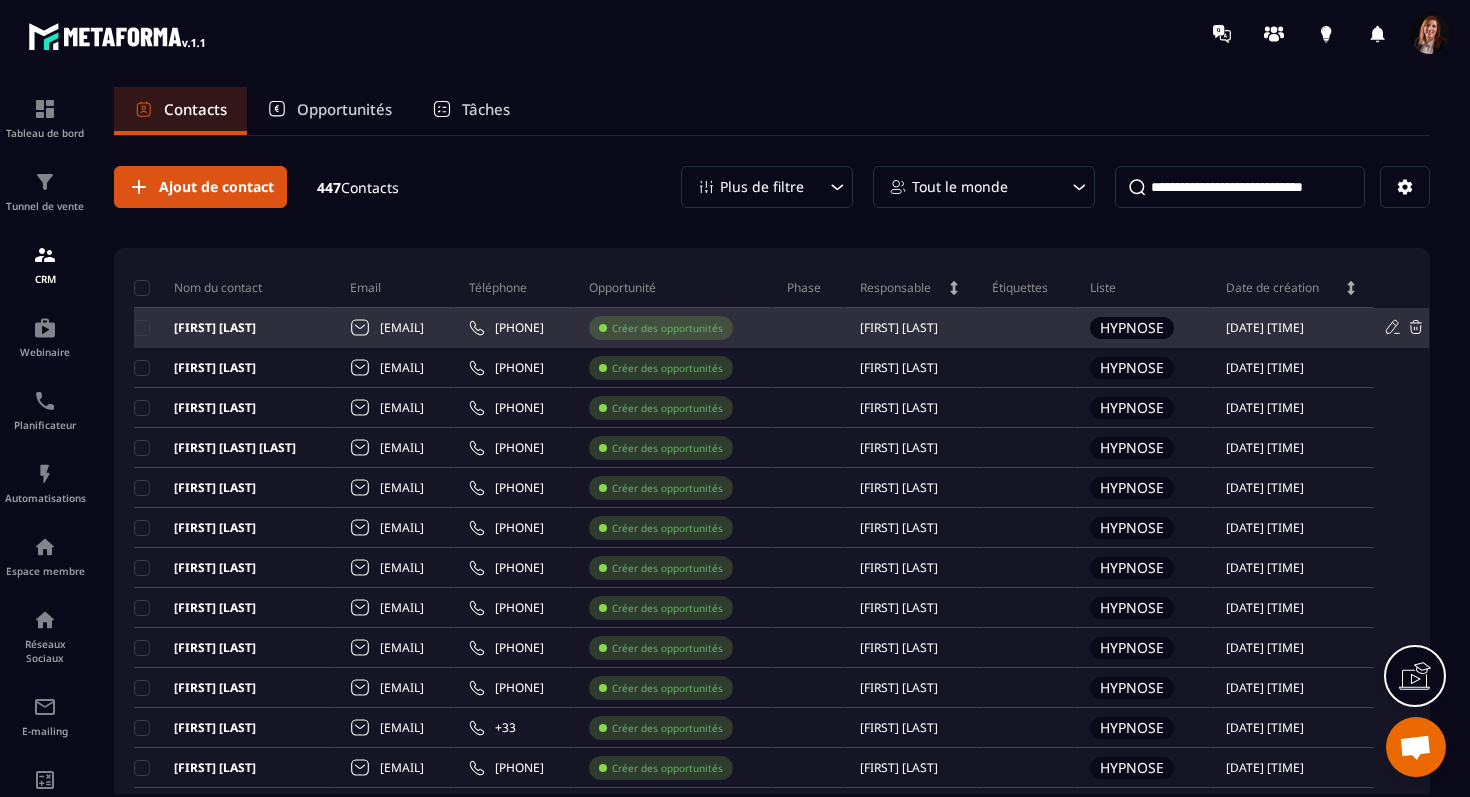click on "[FIRST] [LAST]" at bounding box center (195, 328) 